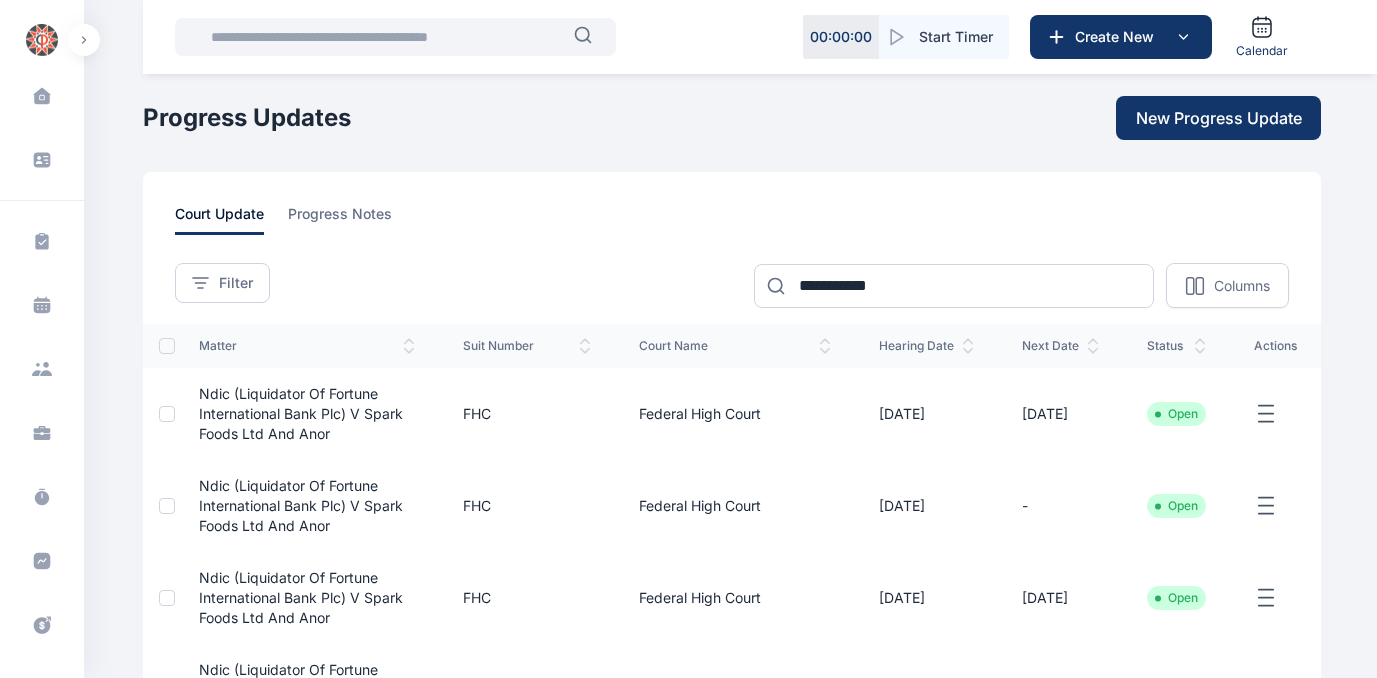 scroll, scrollTop: 0, scrollLeft: 0, axis: both 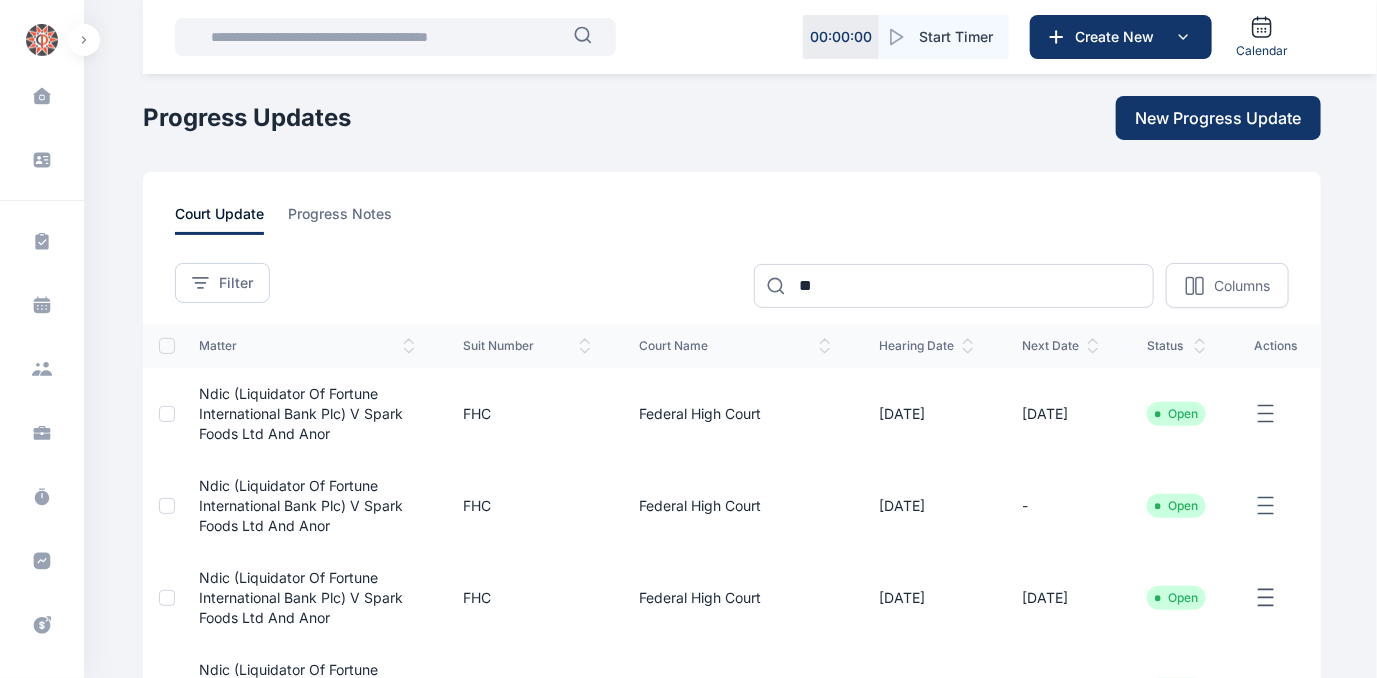 type on "*" 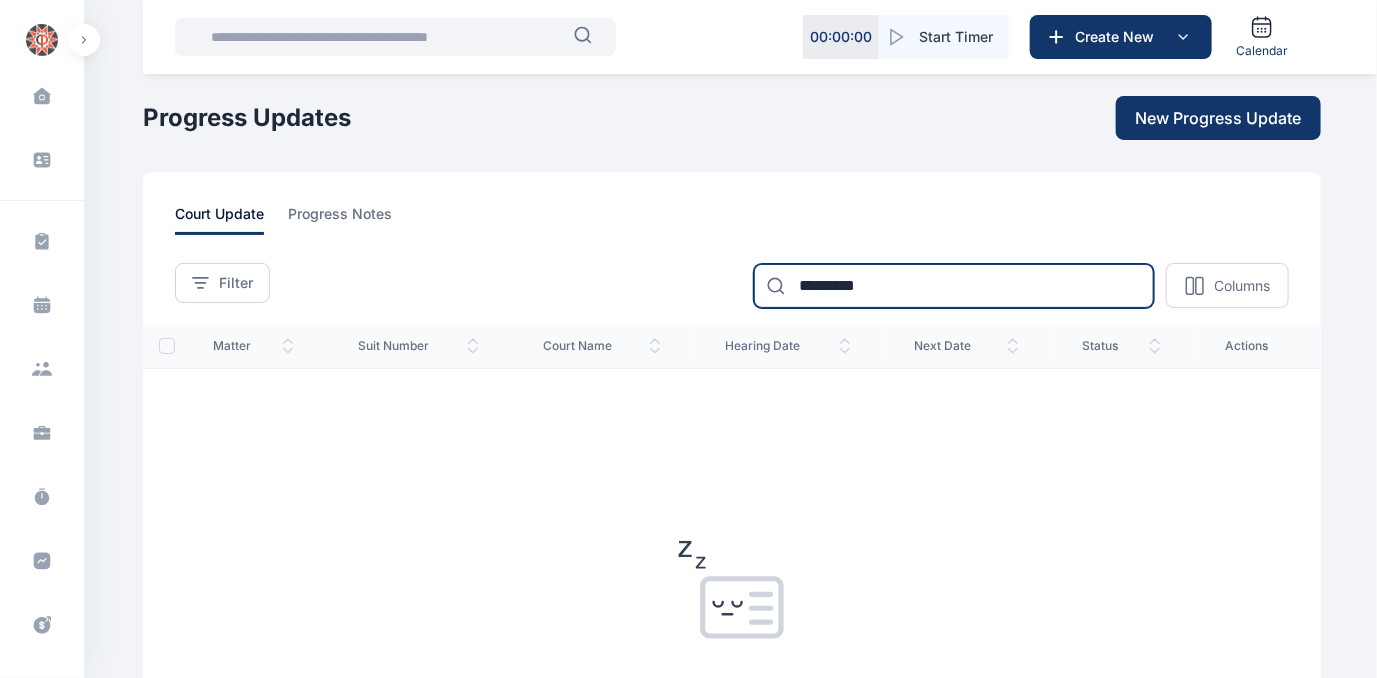 click on "*********" at bounding box center [954, 286] 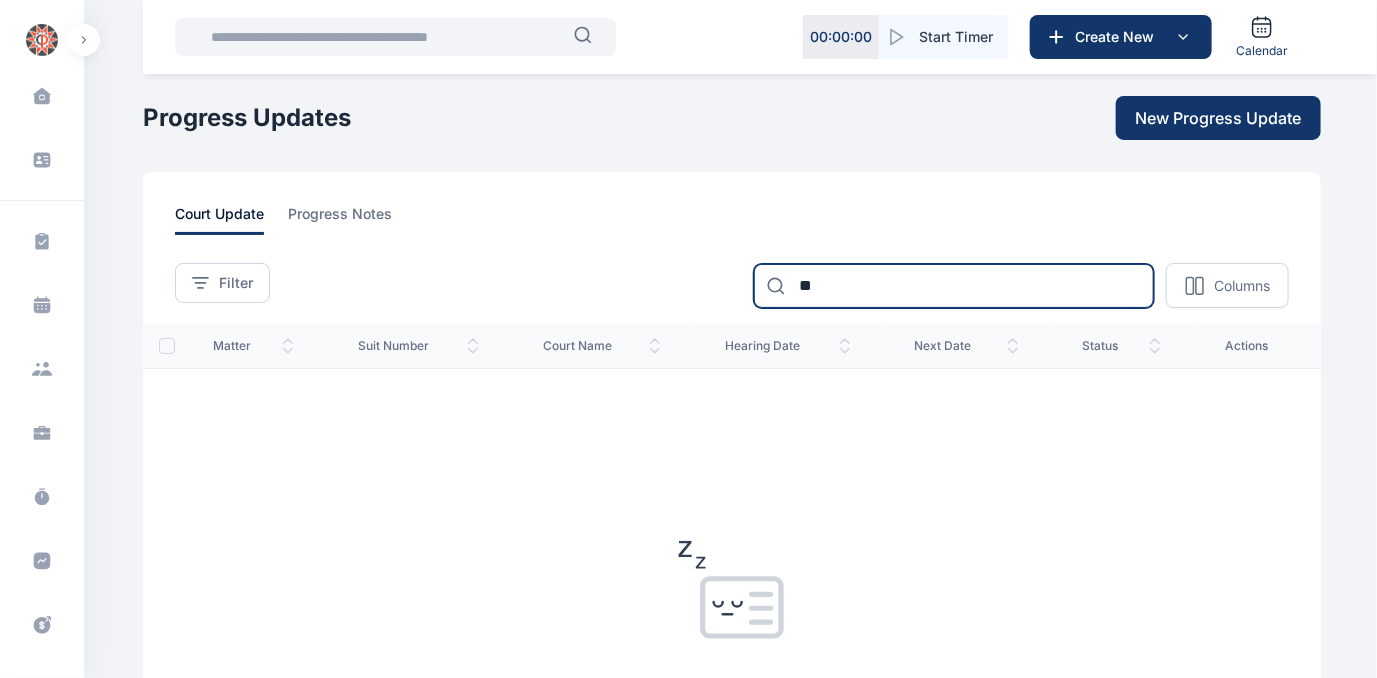 type on "*" 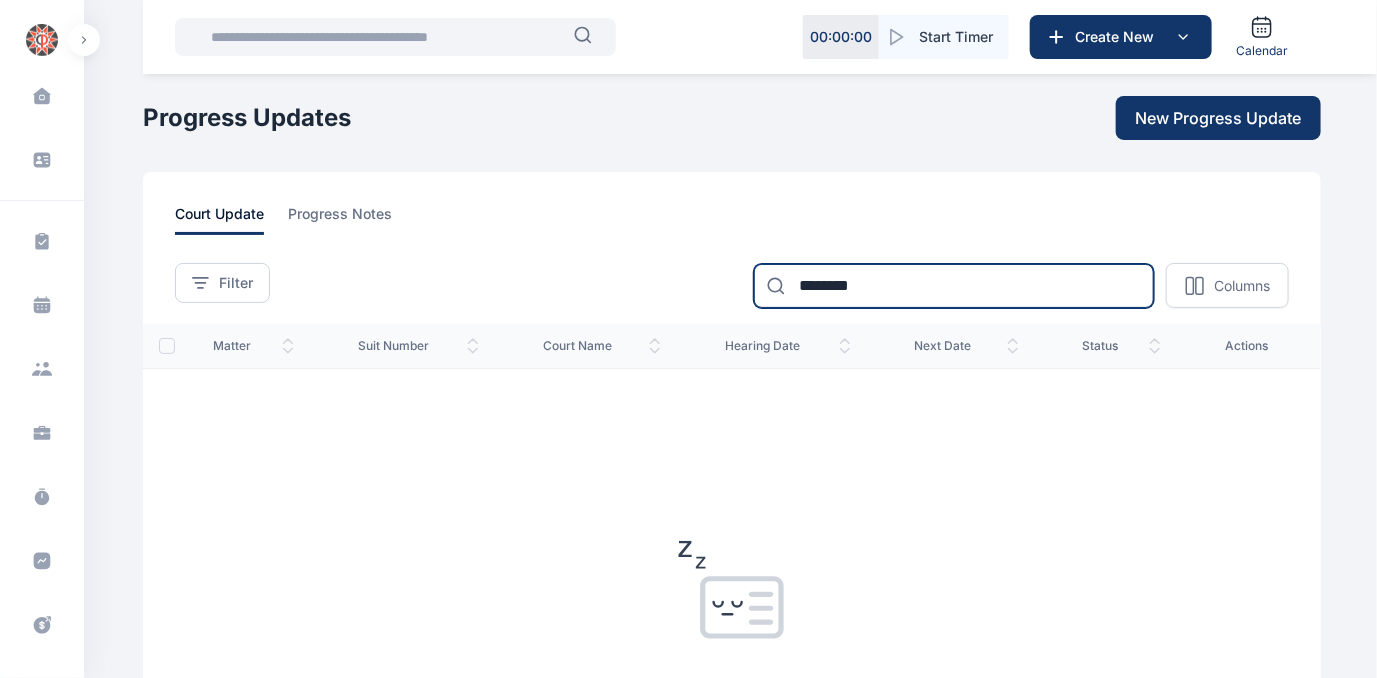 click on "********" at bounding box center [954, 286] 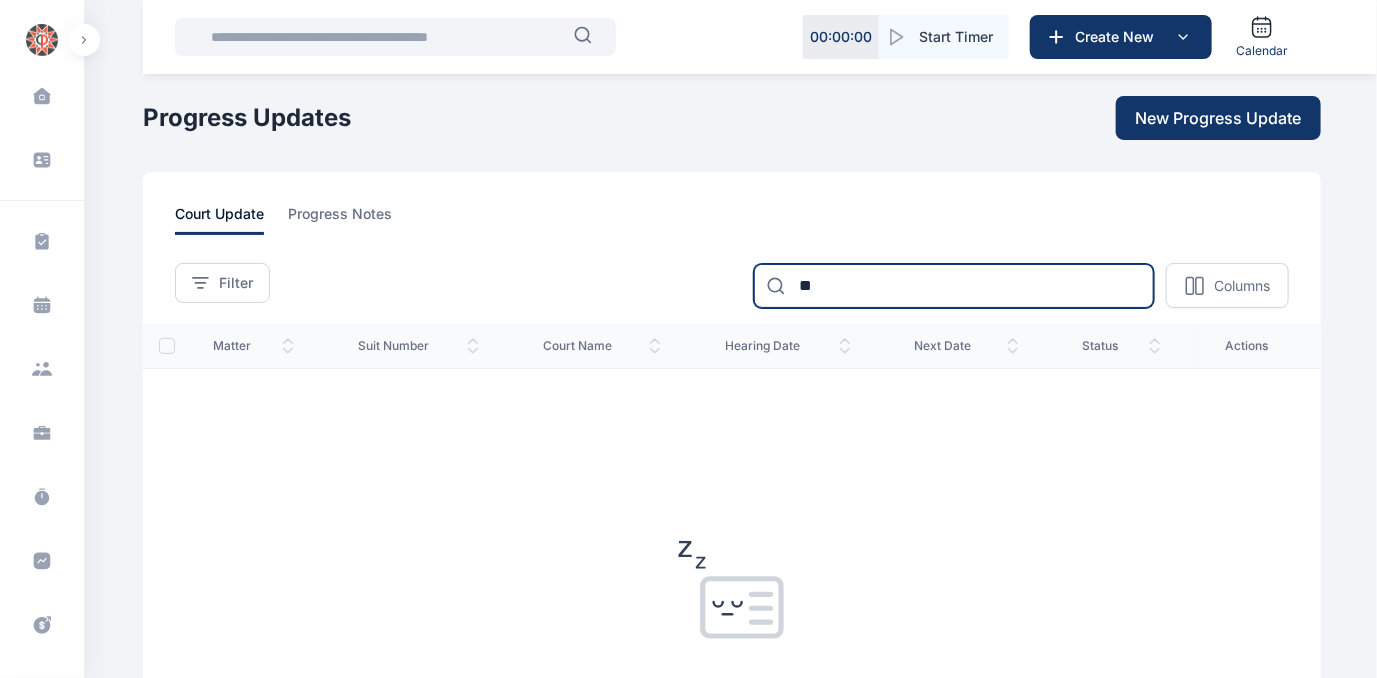 type on "*" 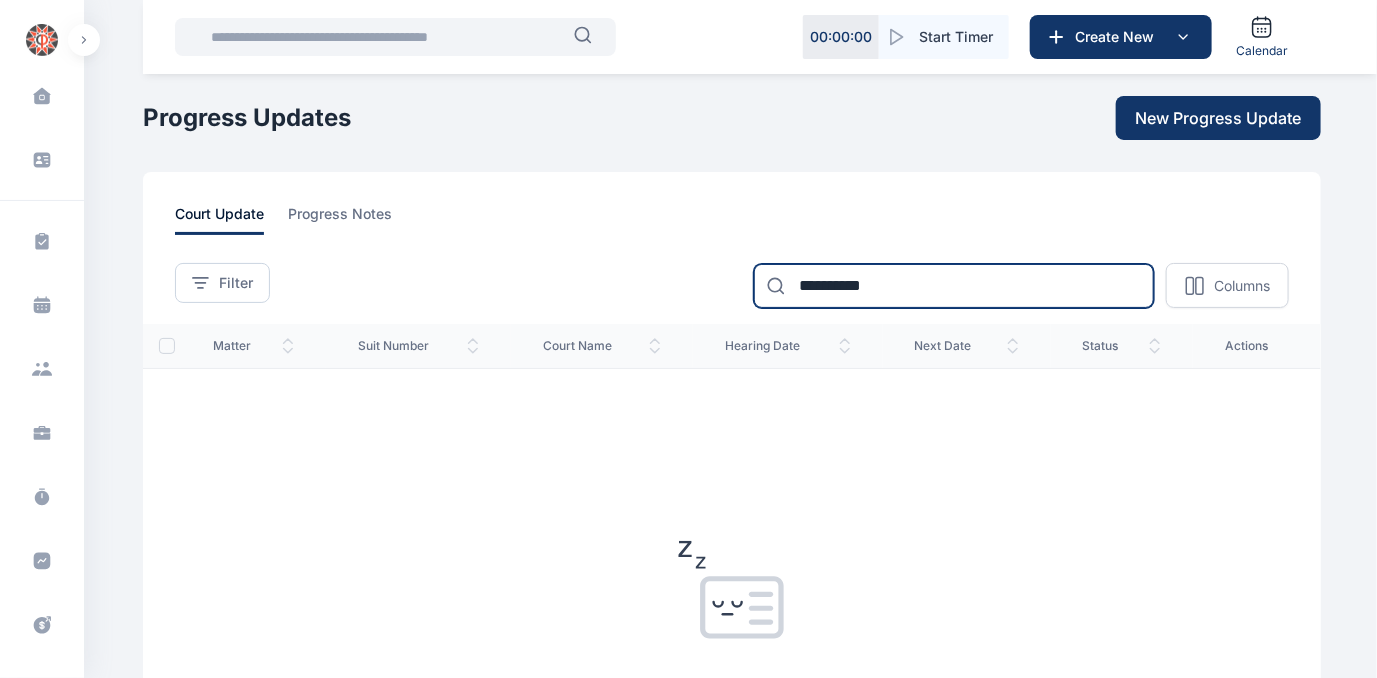 drag, startPoint x: 907, startPoint y: 296, endPoint x: 928, endPoint y: 329, distance: 39.115215 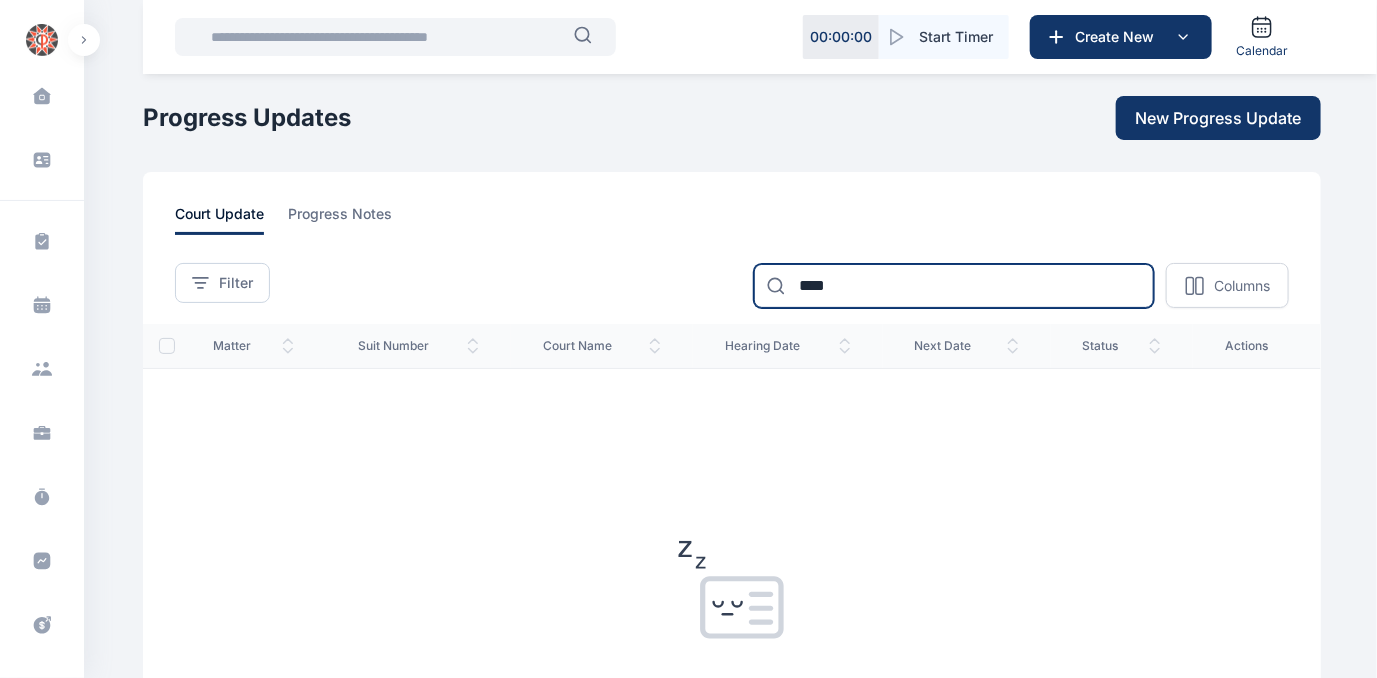 click on "****" at bounding box center (954, 286) 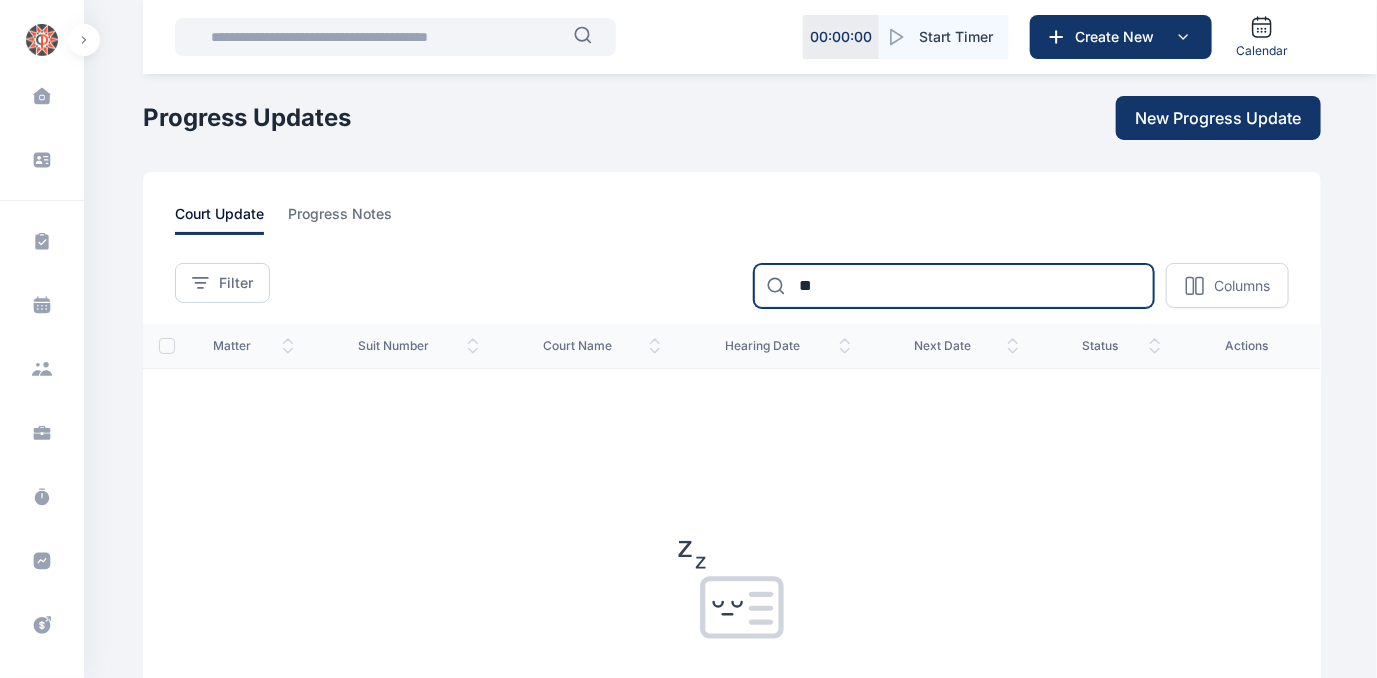 type on "*" 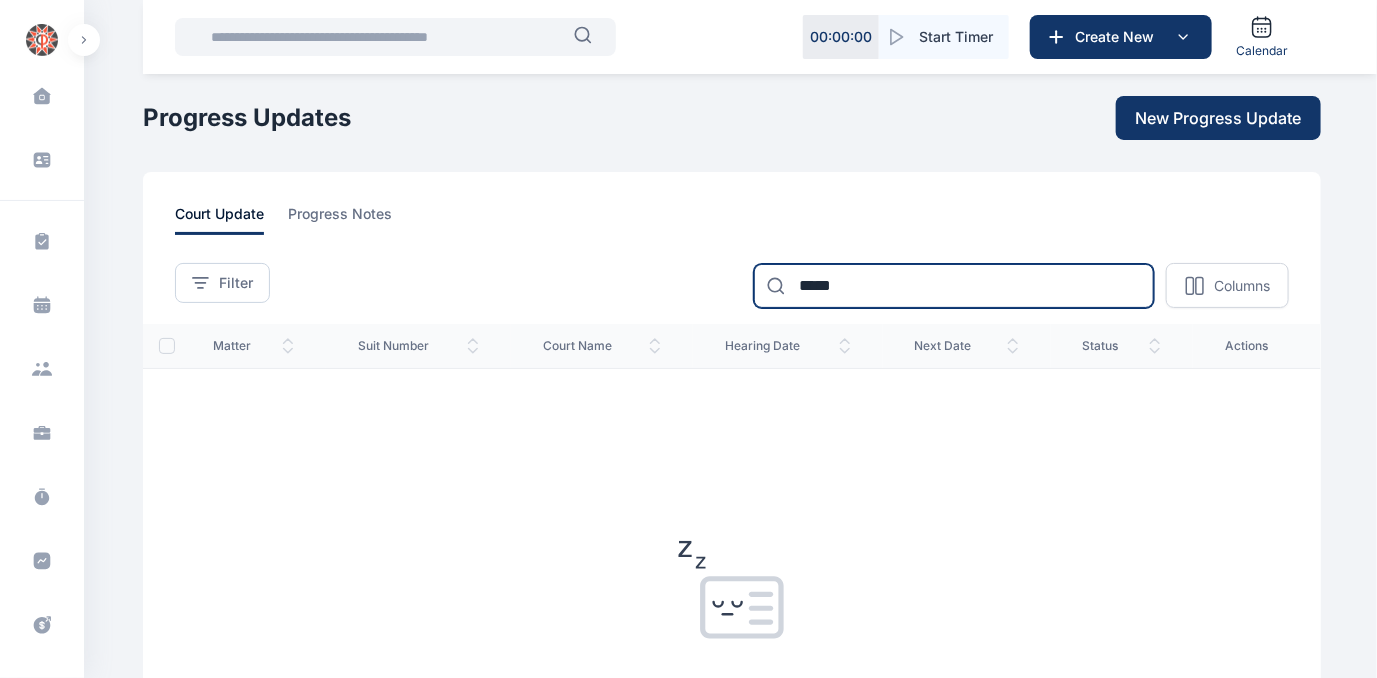 click on "*****" at bounding box center (954, 286) 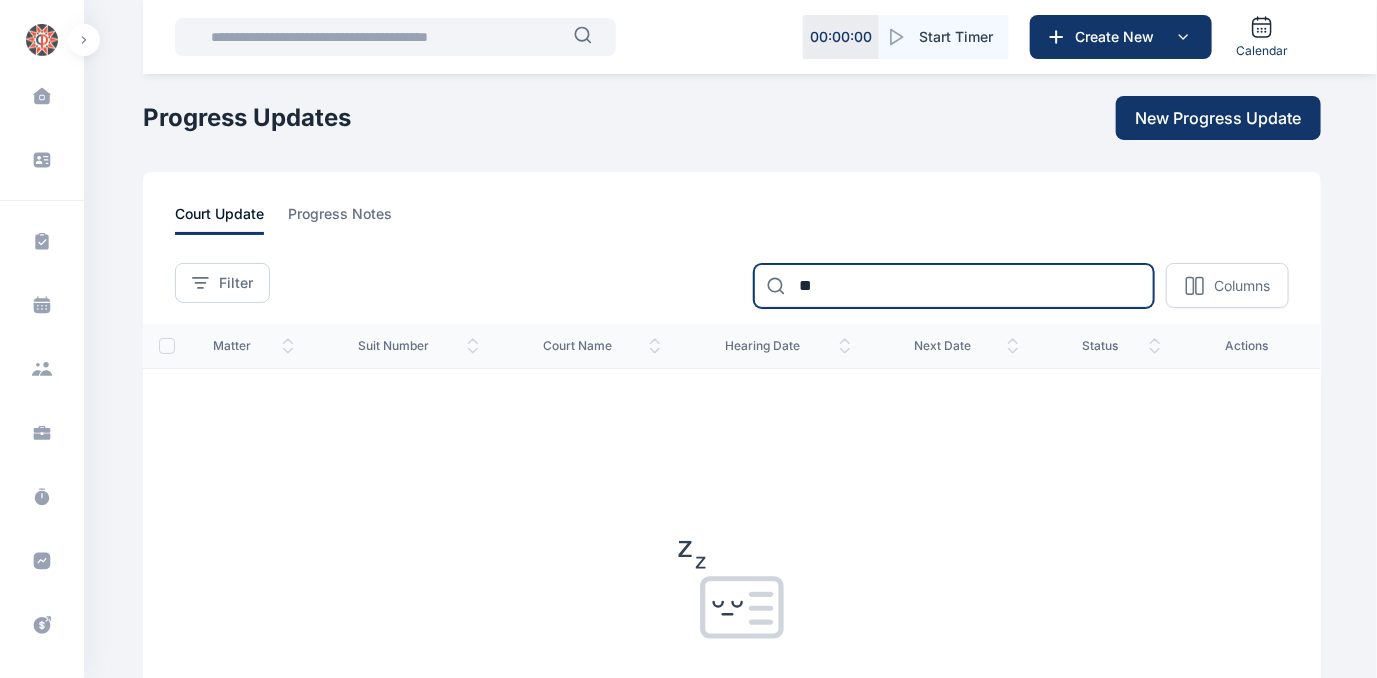type on "*" 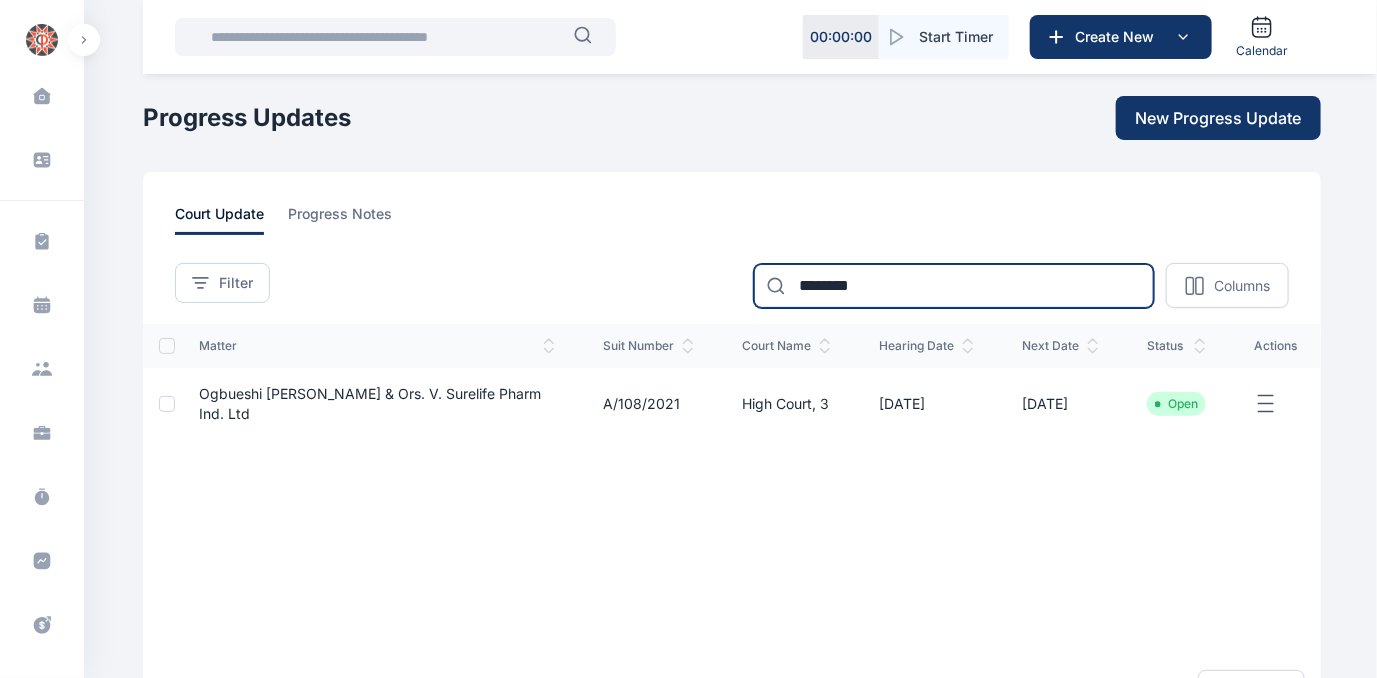 click on "********" at bounding box center [954, 286] 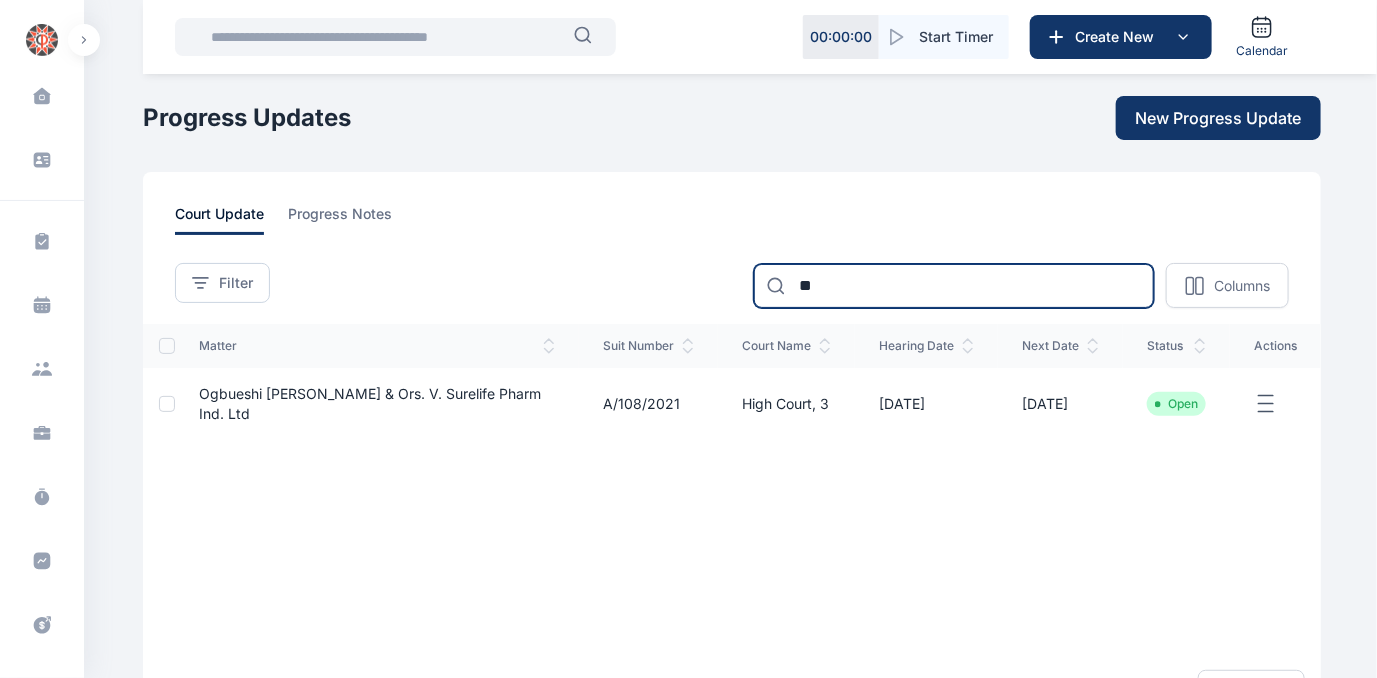 type on "*" 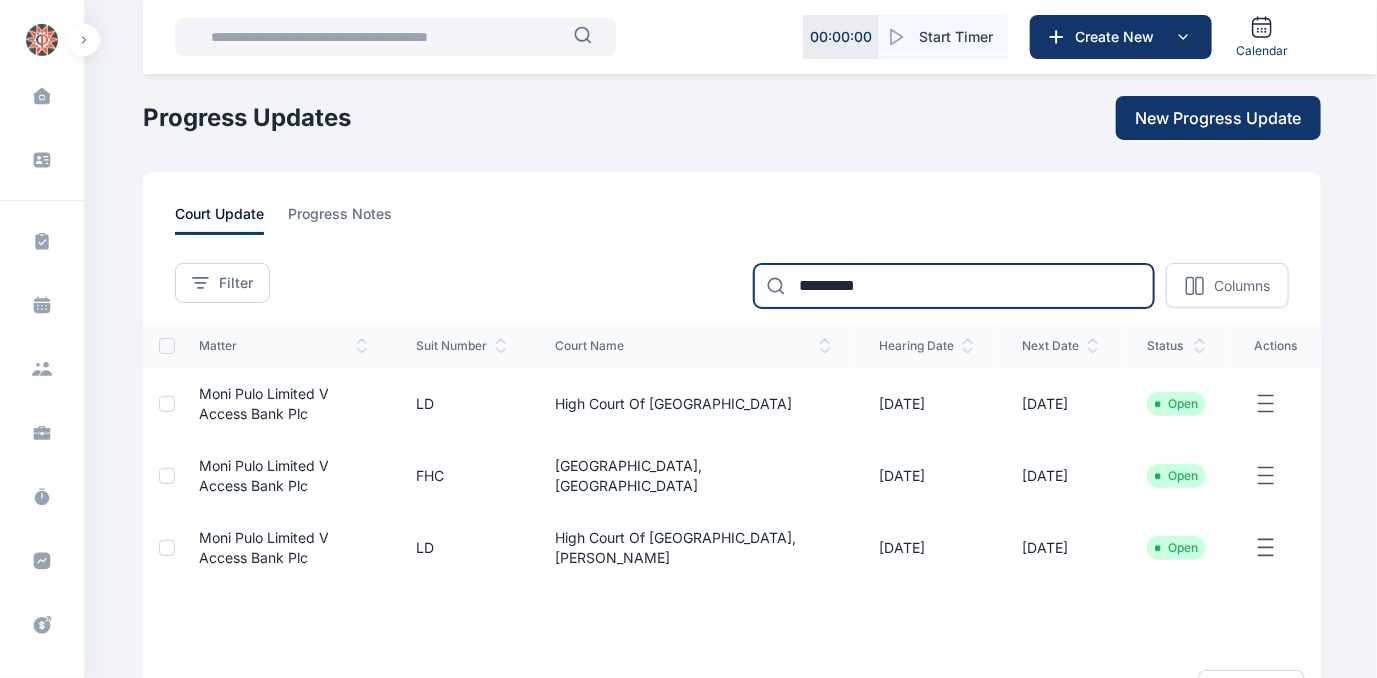 click on "*********" at bounding box center [954, 286] 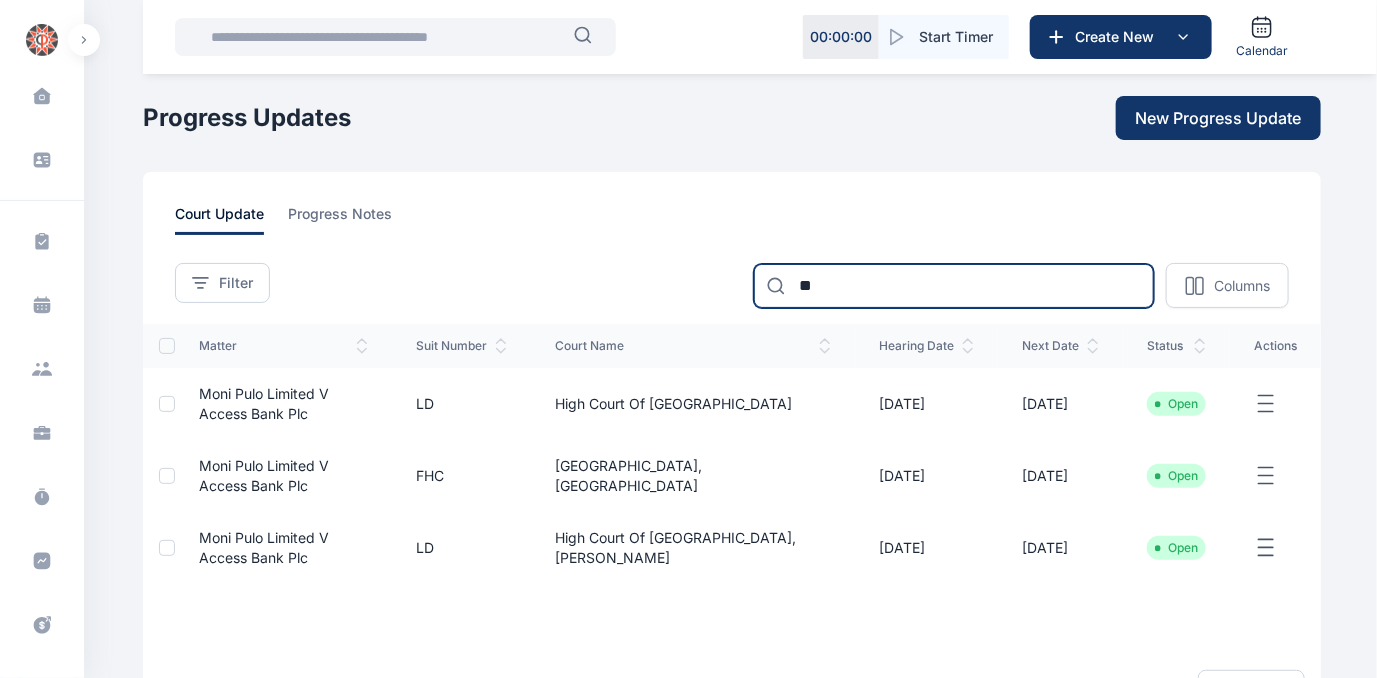 type on "*" 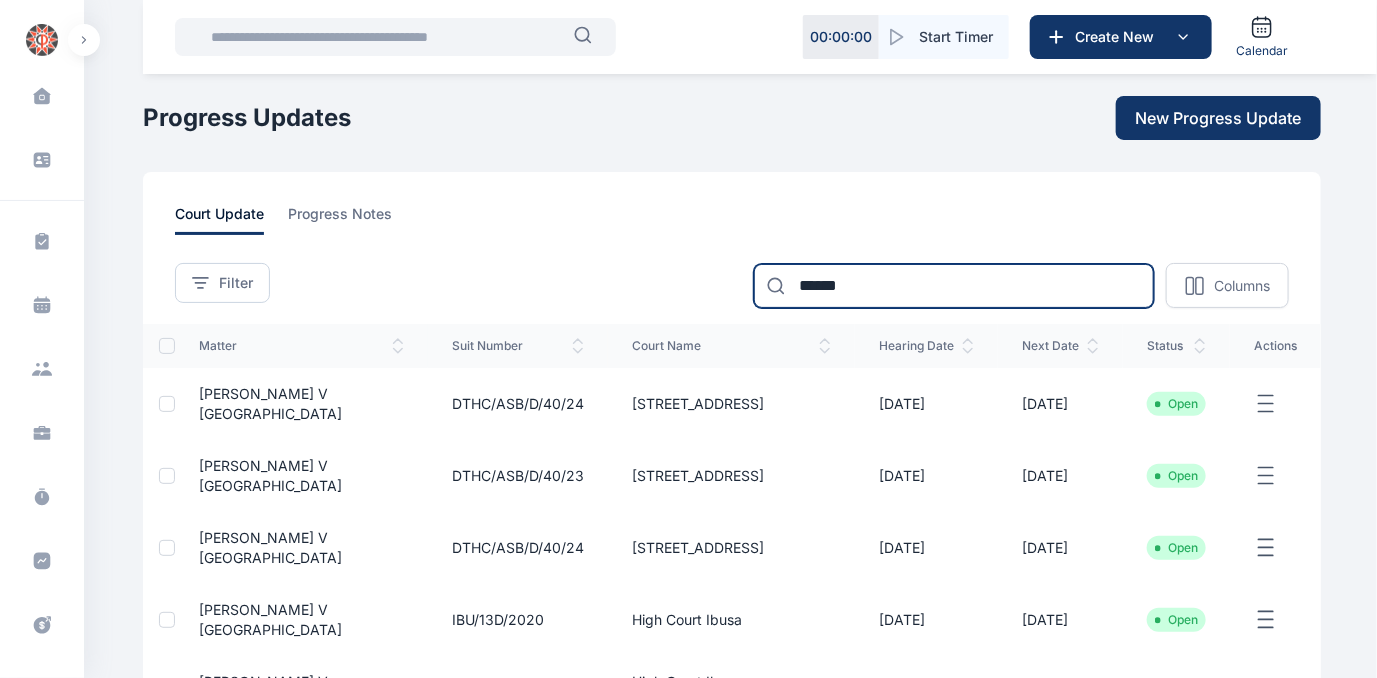 click on "******" at bounding box center (954, 286) 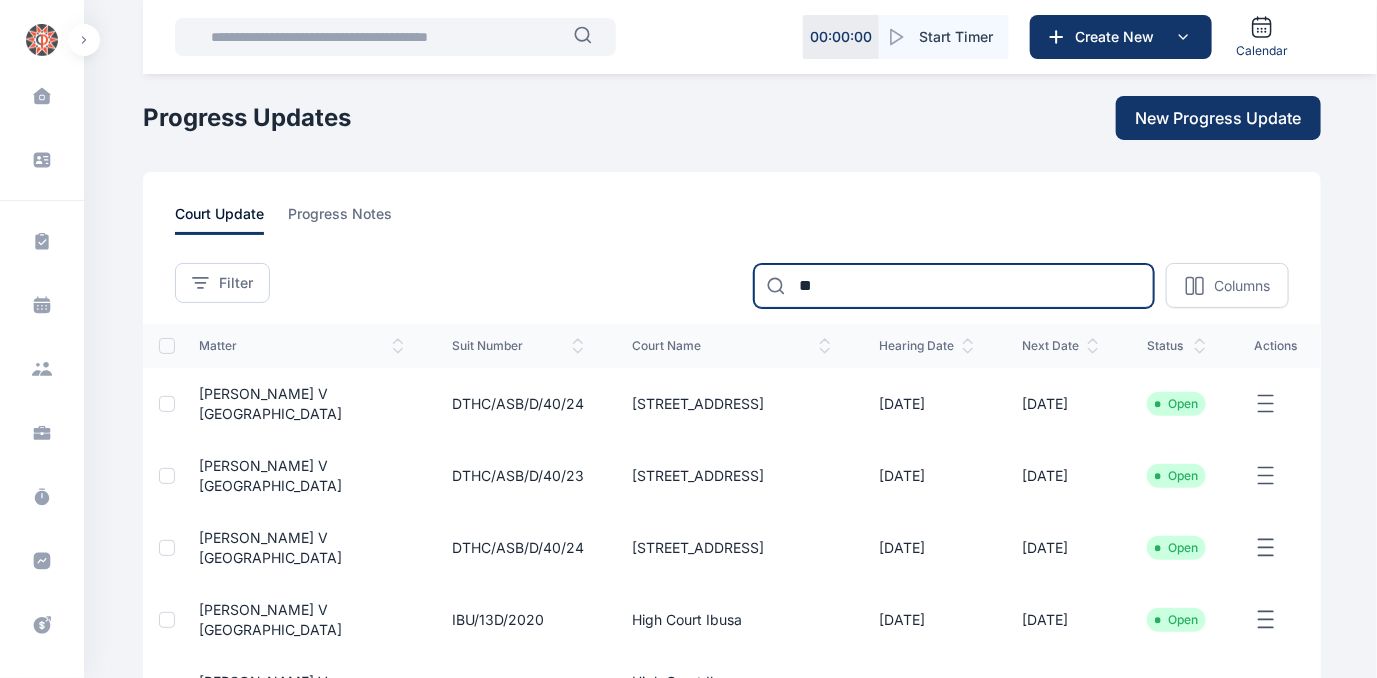 type on "*" 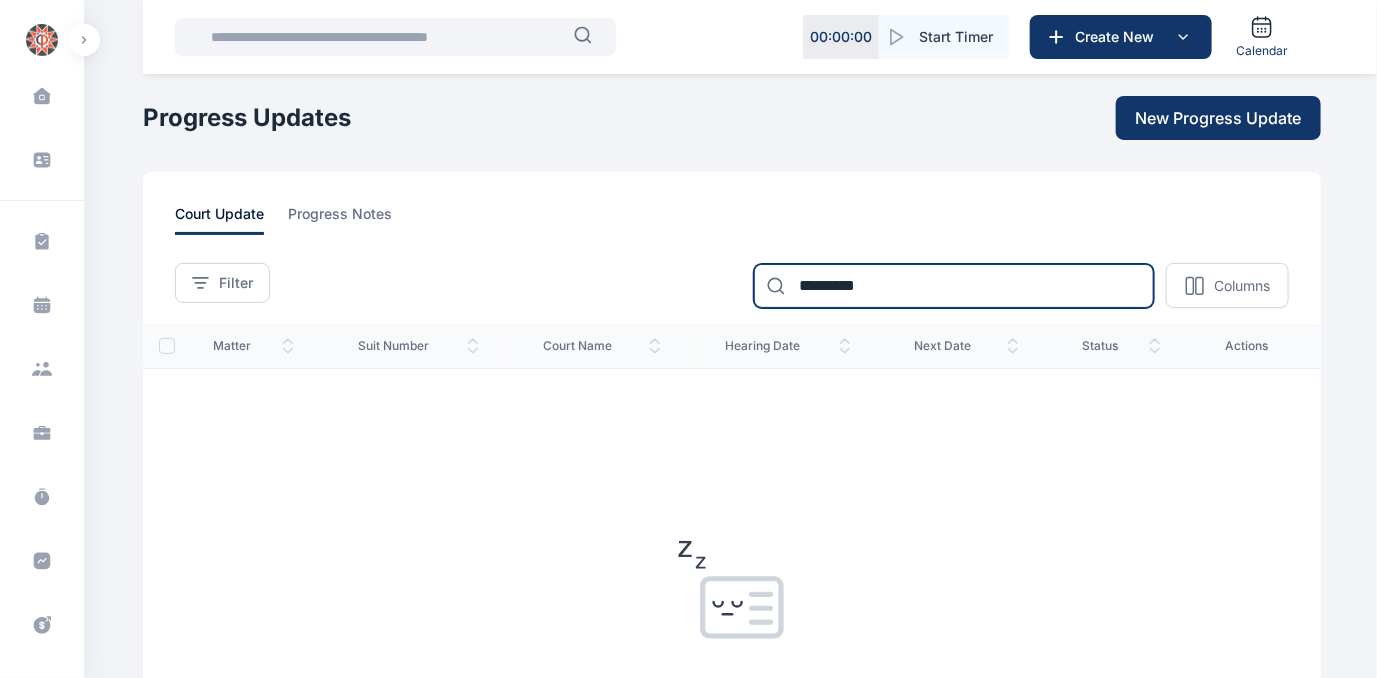click on "*********" at bounding box center (954, 286) 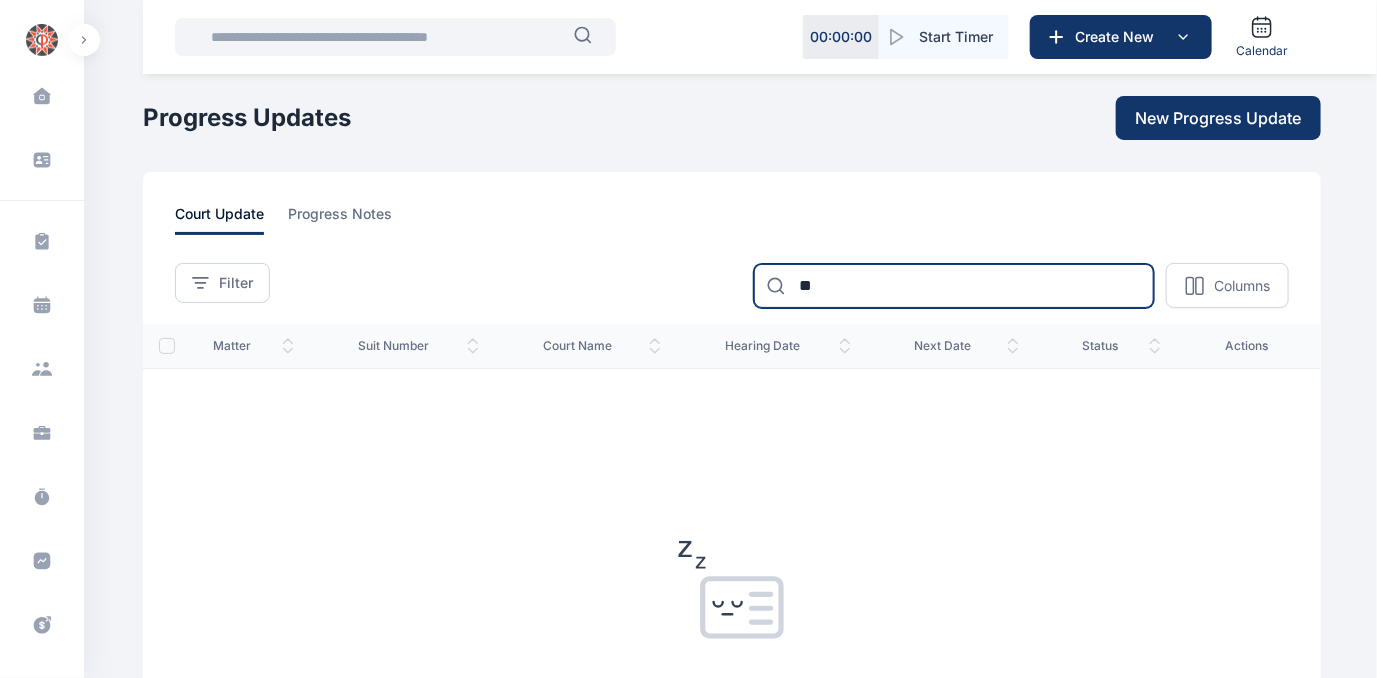 type on "*" 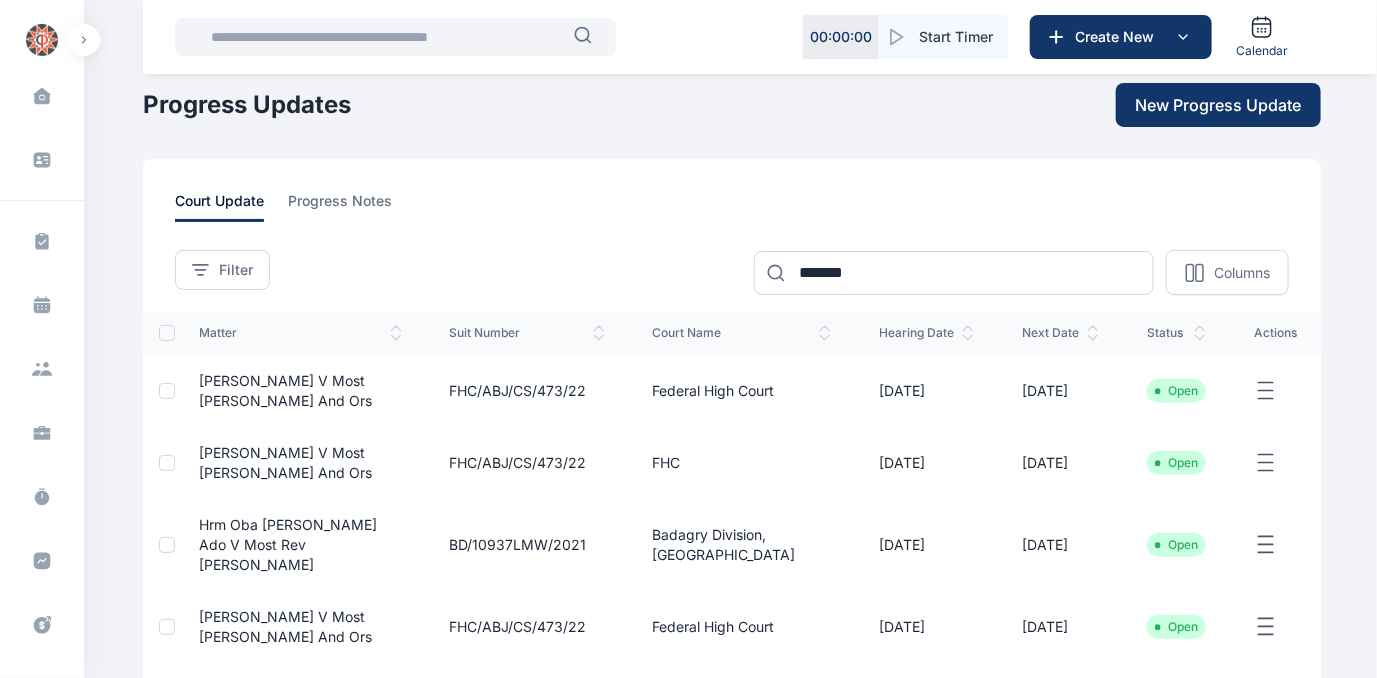 scroll, scrollTop: 0, scrollLeft: 0, axis: both 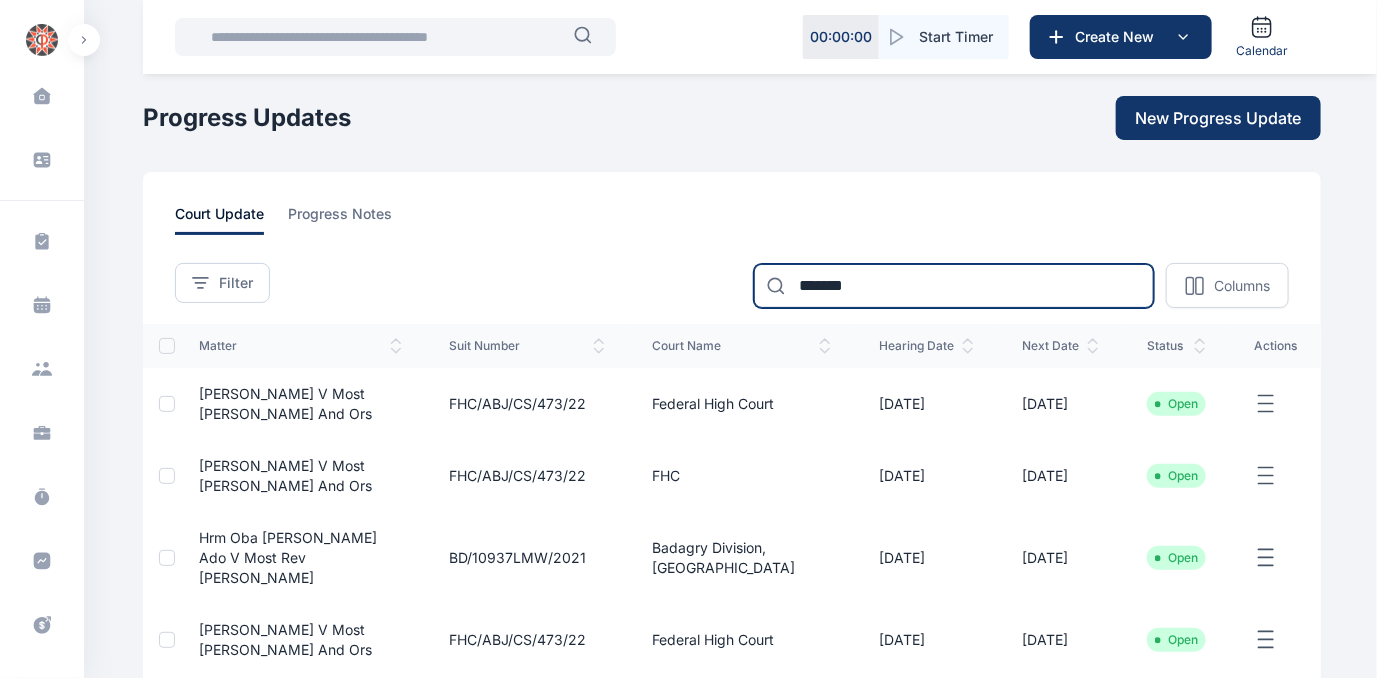 click on "*******" at bounding box center (954, 286) 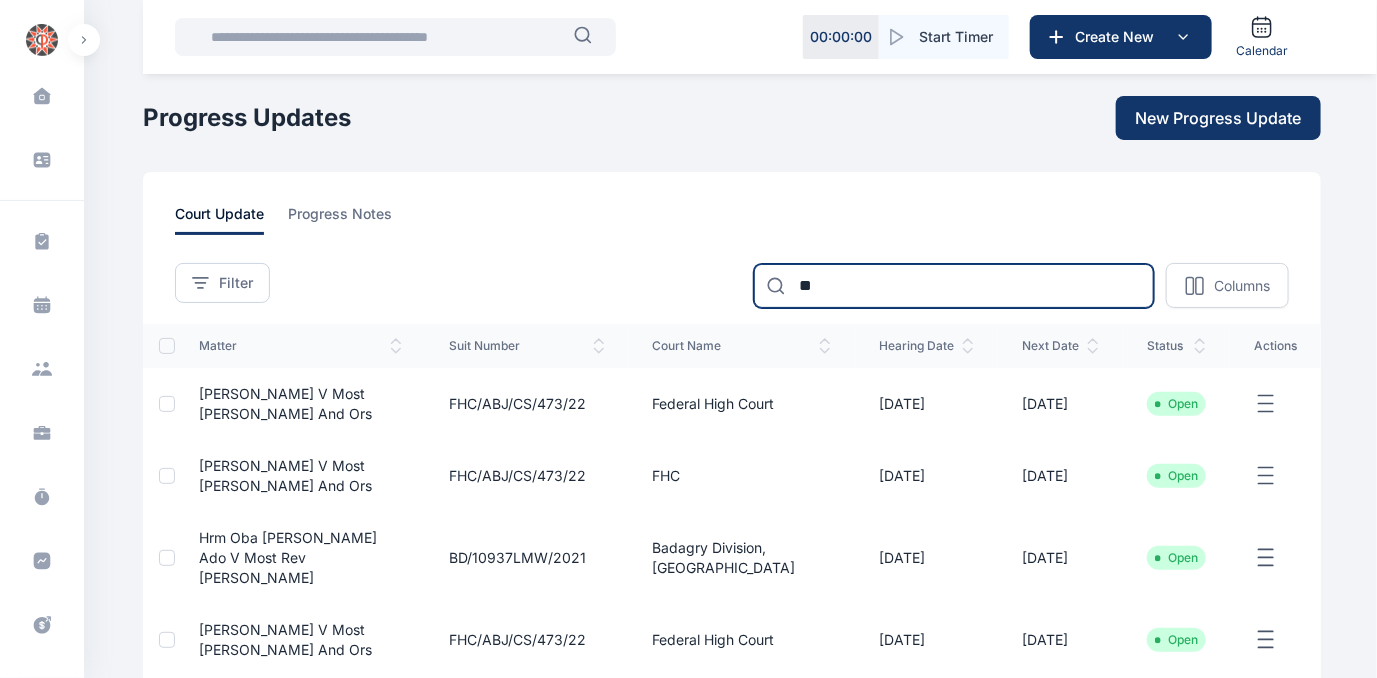 type on "*" 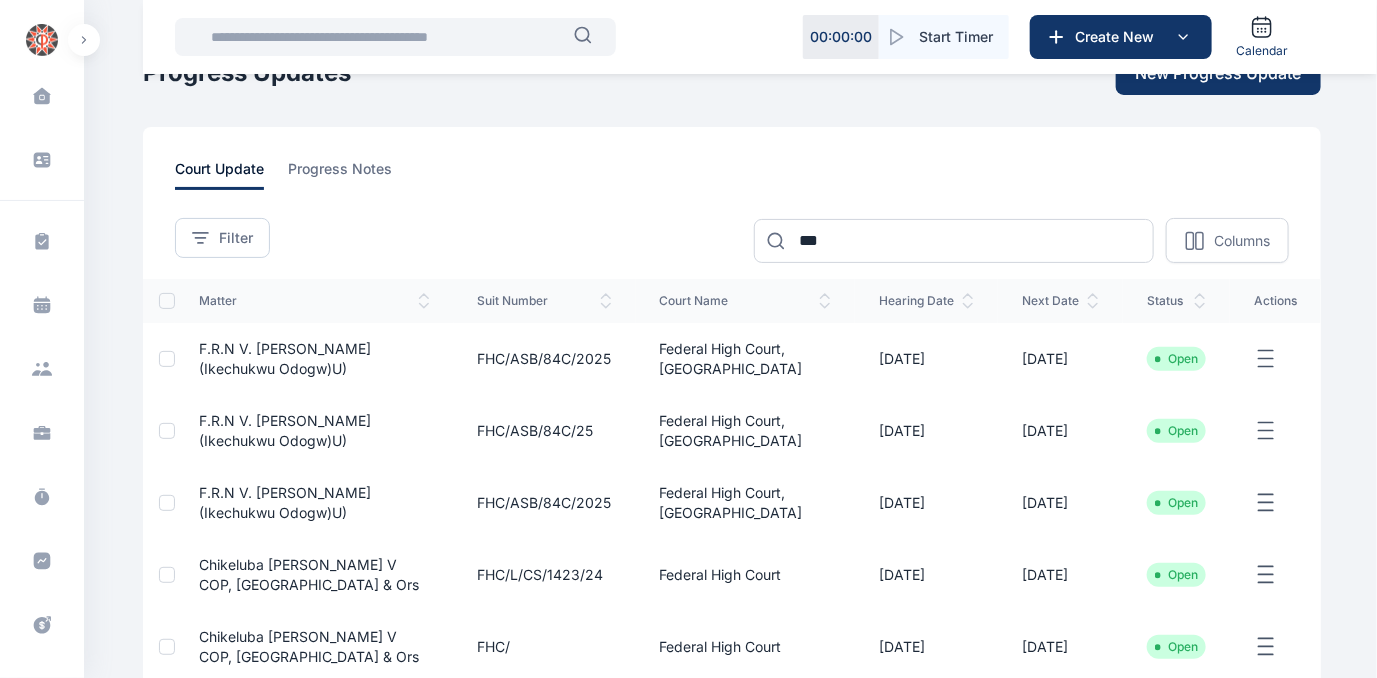 scroll, scrollTop: 0, scrollLeft: 0, axis: both 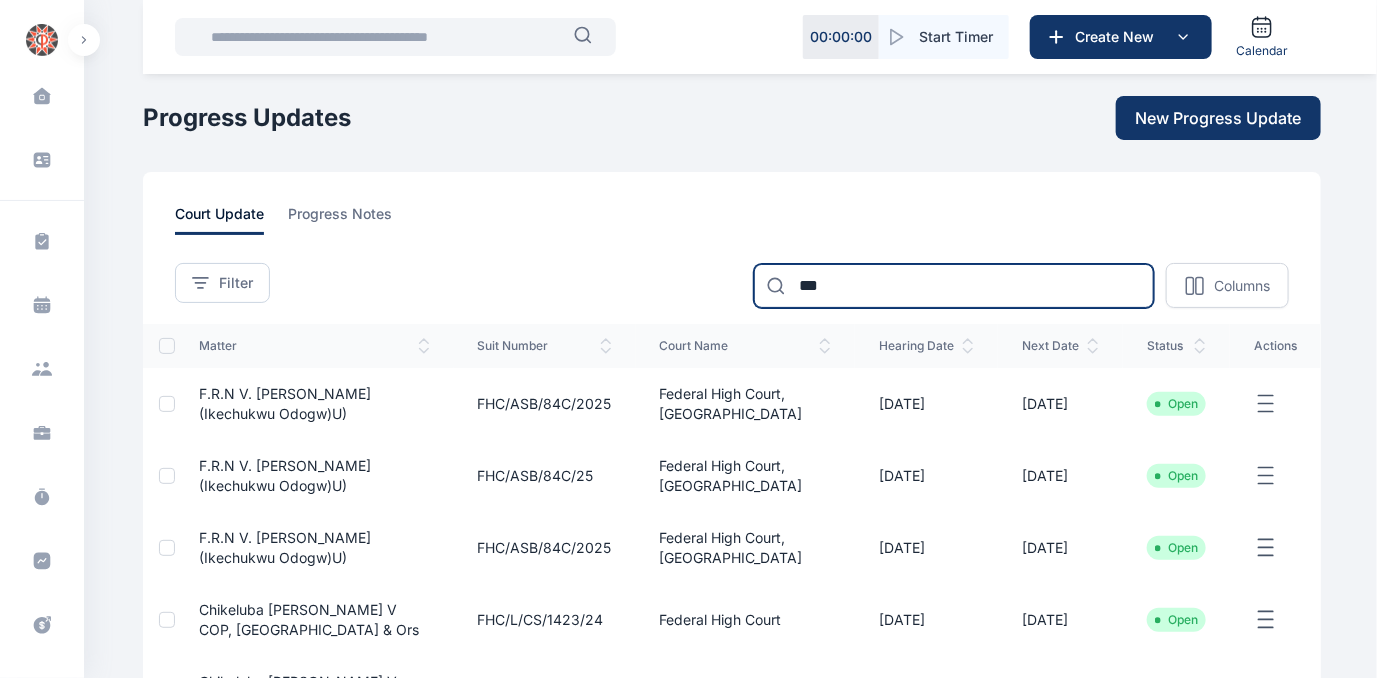 click on "***" at bounding box center [954, 286] 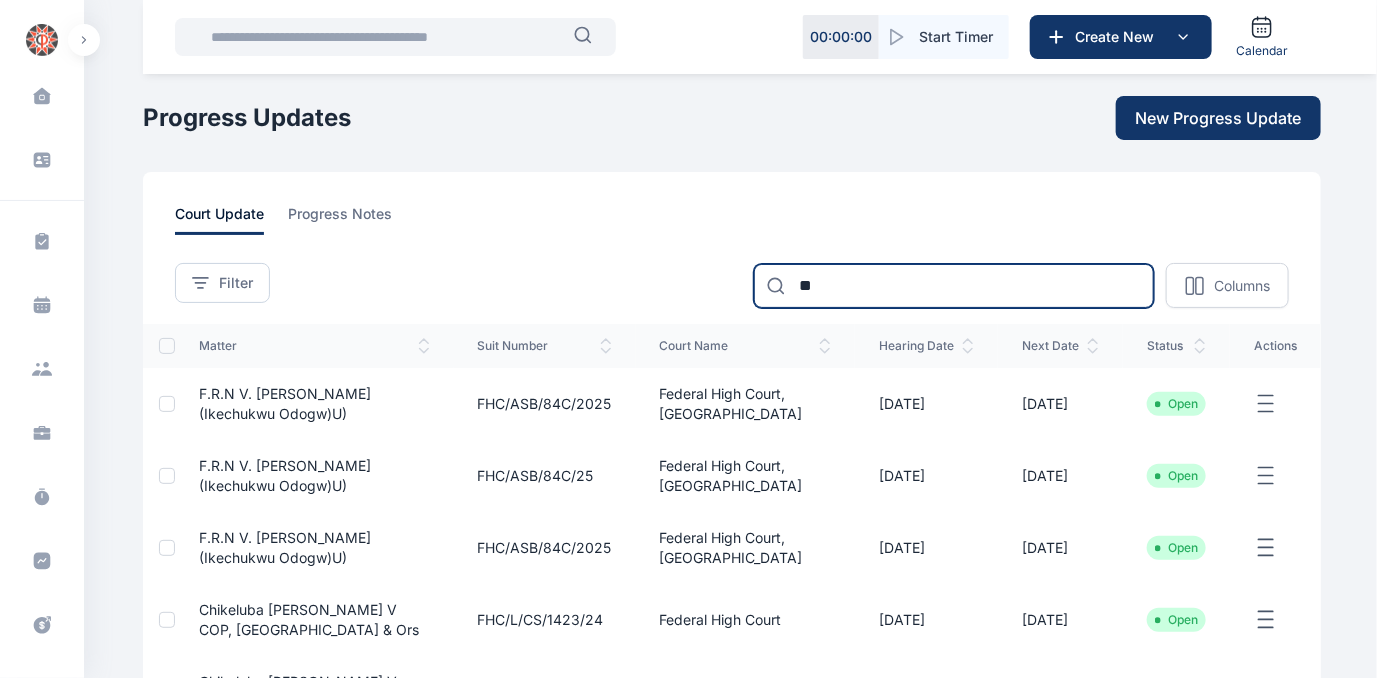 type on "*" 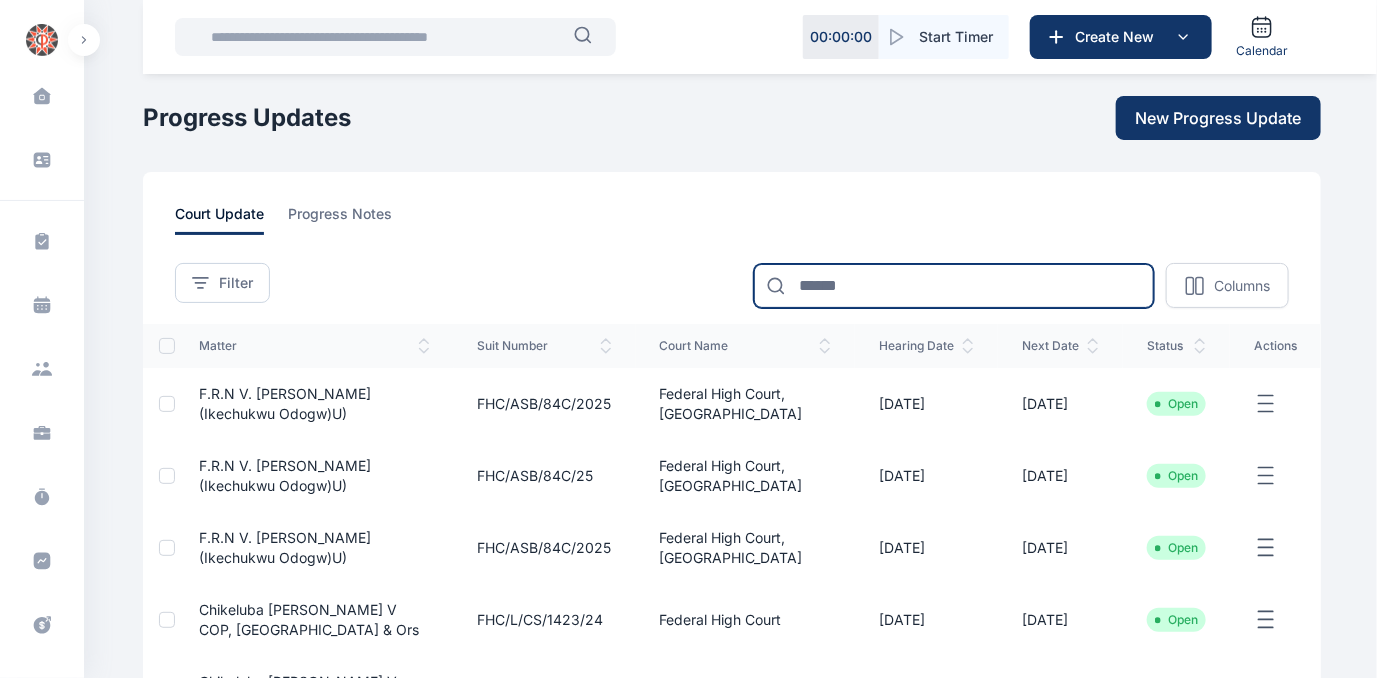 type on "*" 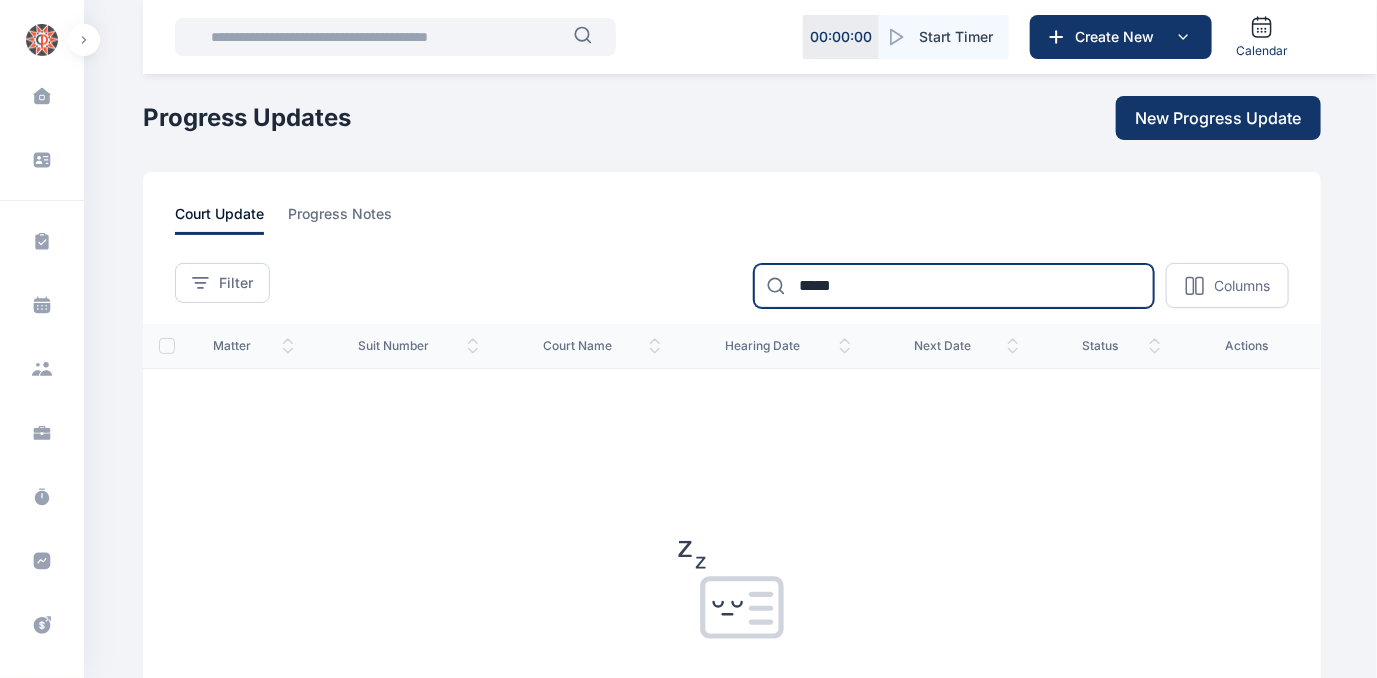 click on "*****" at bounding box center (954, 286) 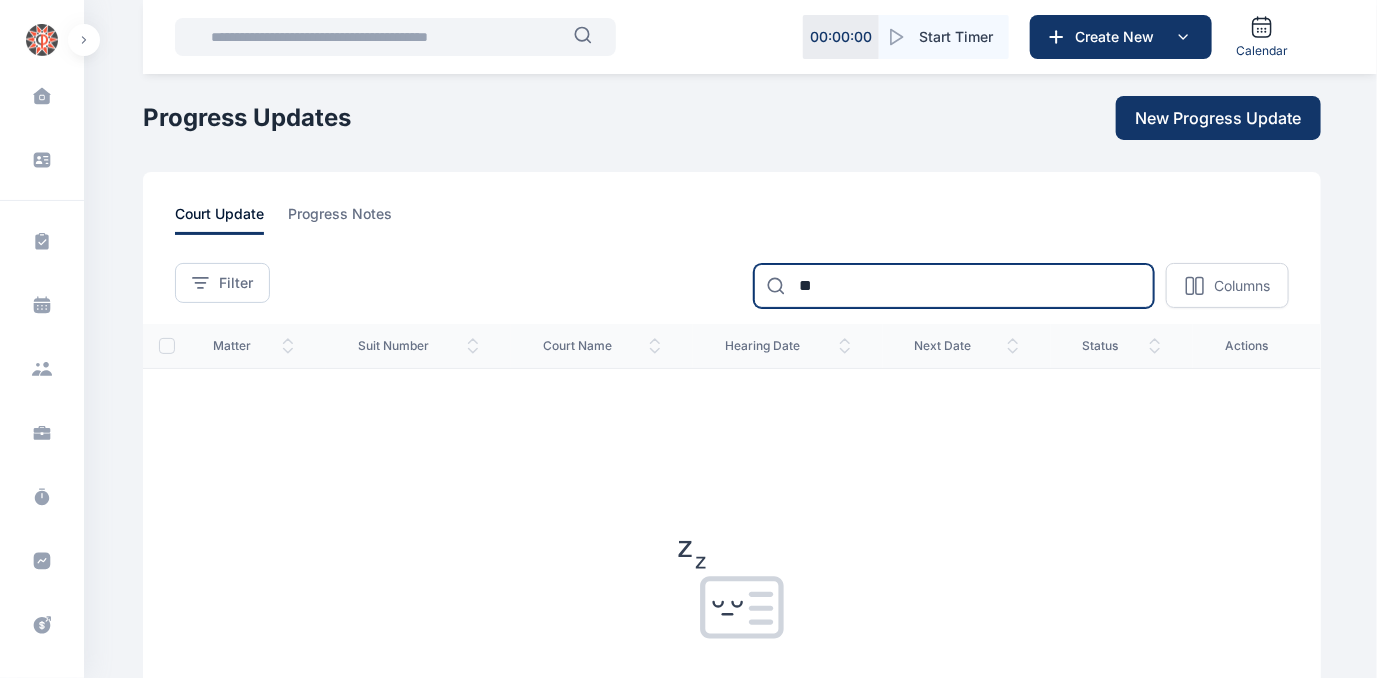 type on "*" 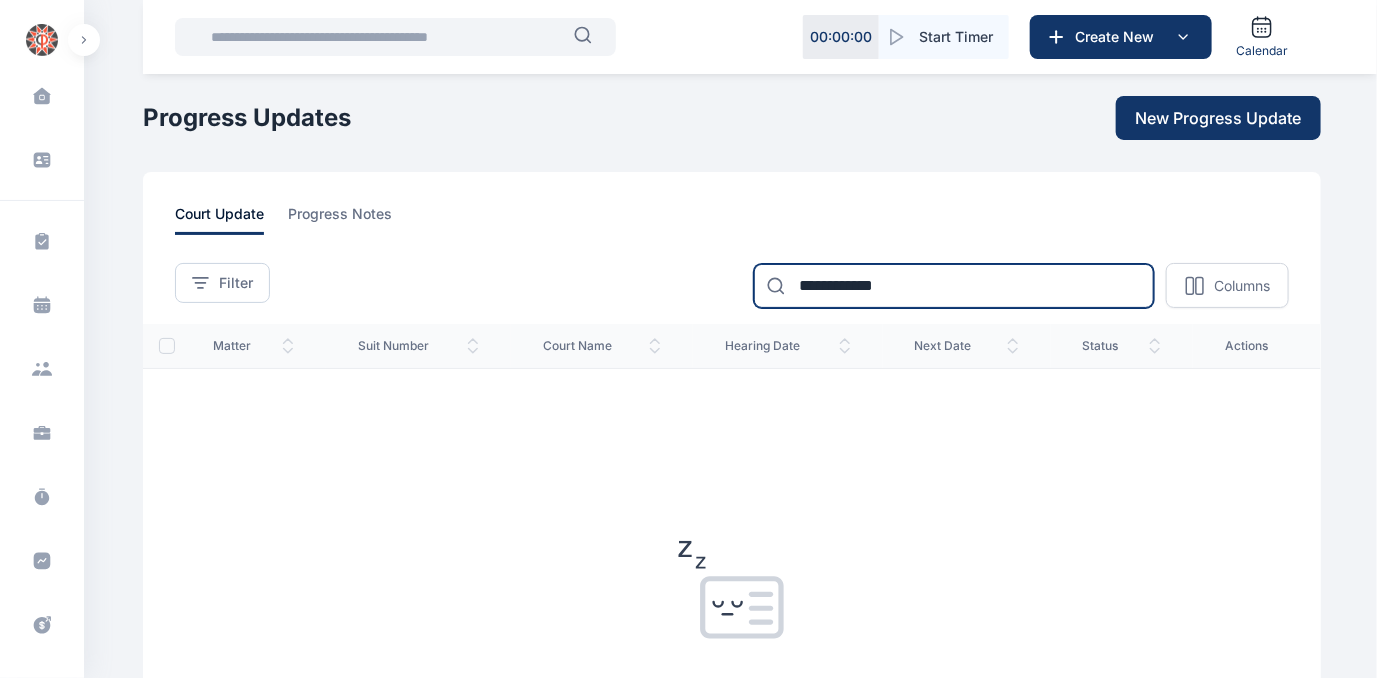 click on "**********" at bounding box center (954, 286) 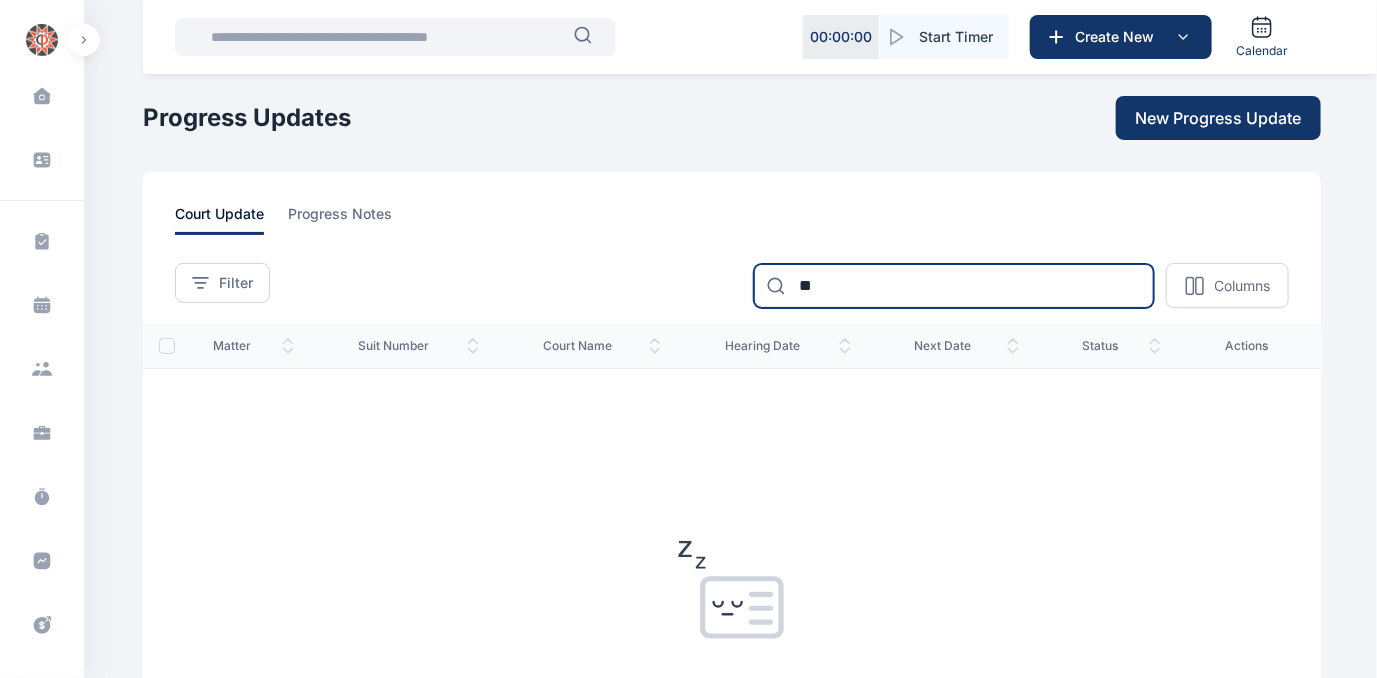 type on "*" 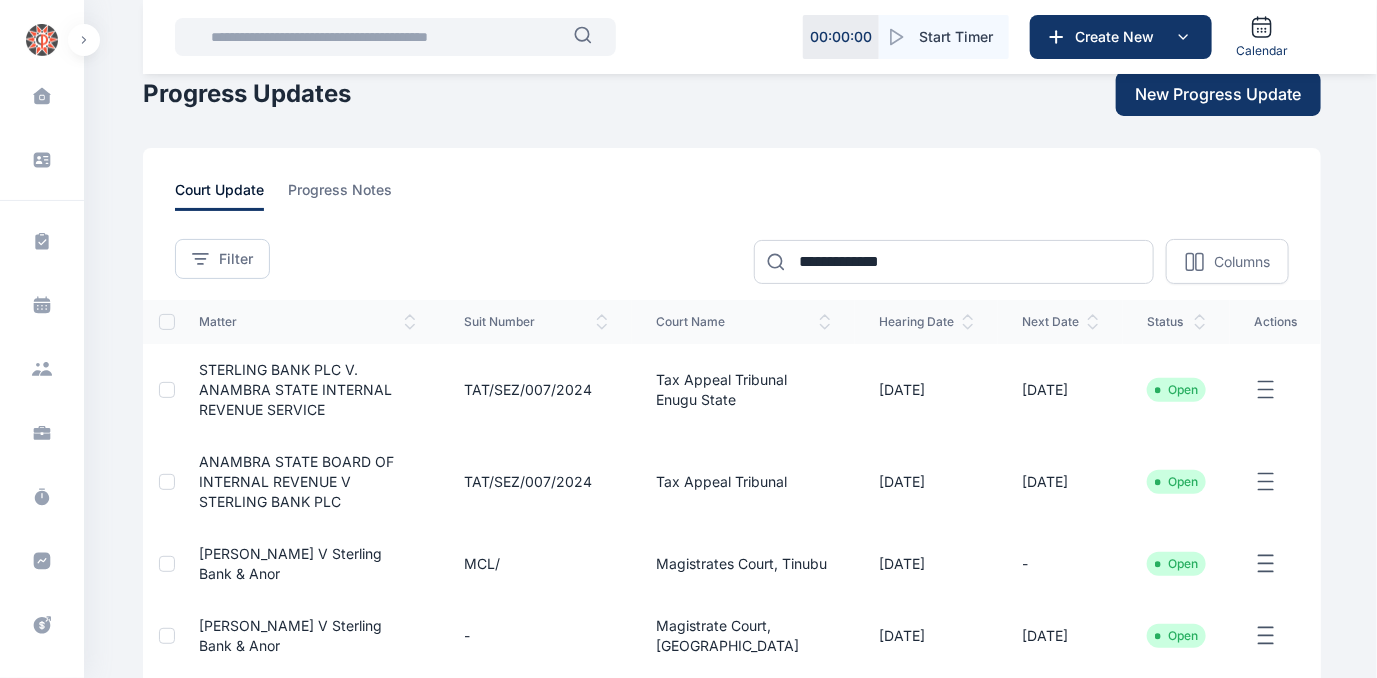scroll, scrollTop: 0, scrollLeft: 0, axis: both 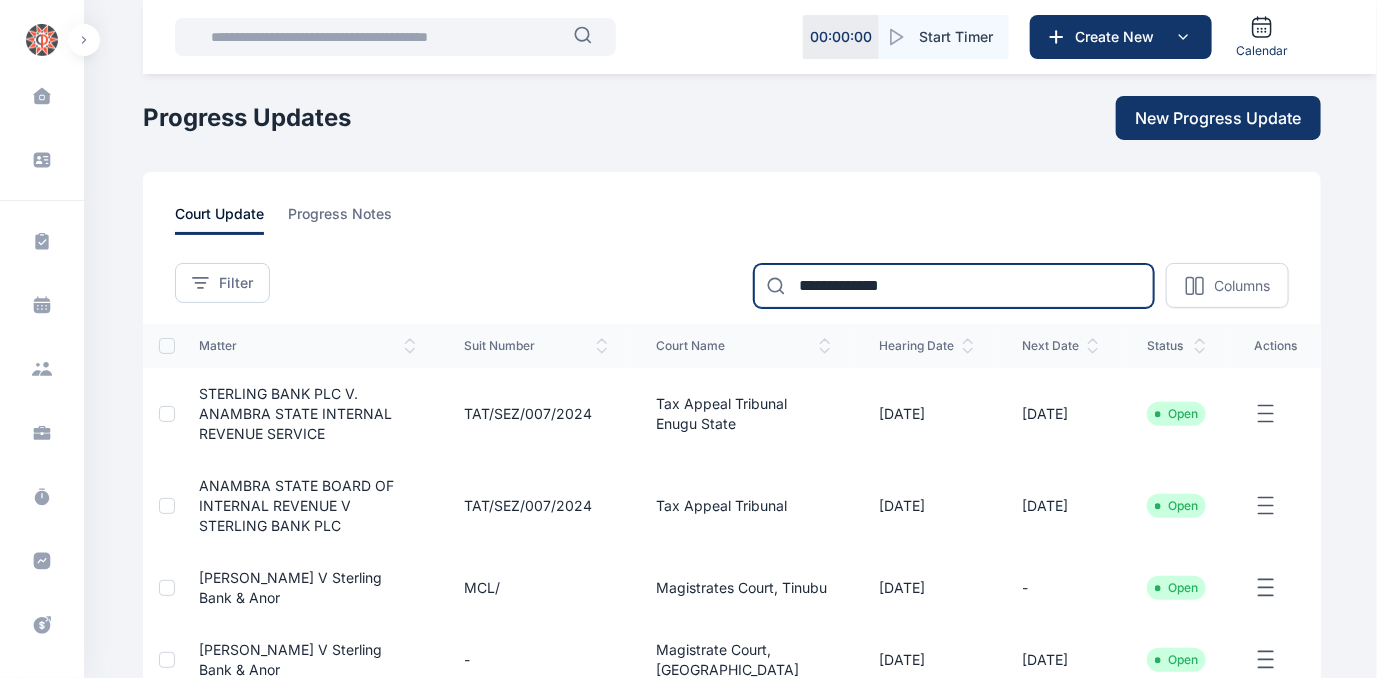 click on "**********" at bounding box center [954, 286] 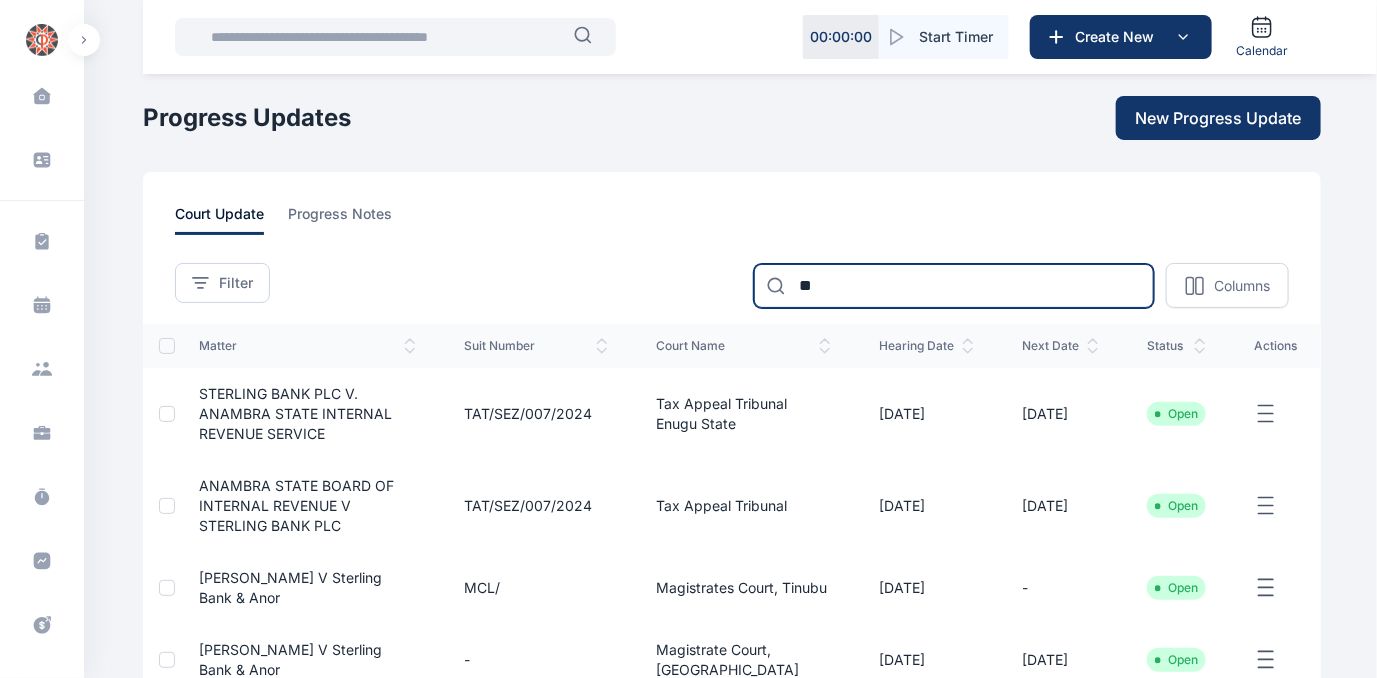 type on "*" 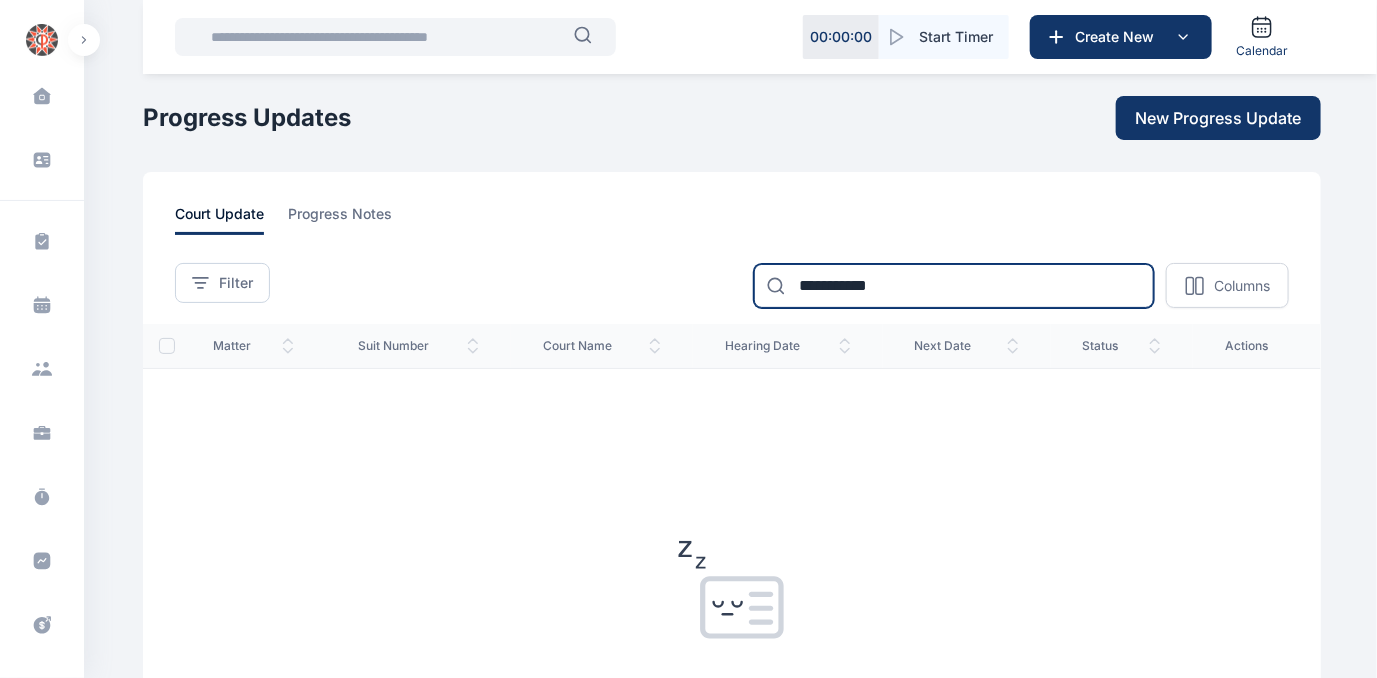 click on "**********" at bounding box center [954, 286] 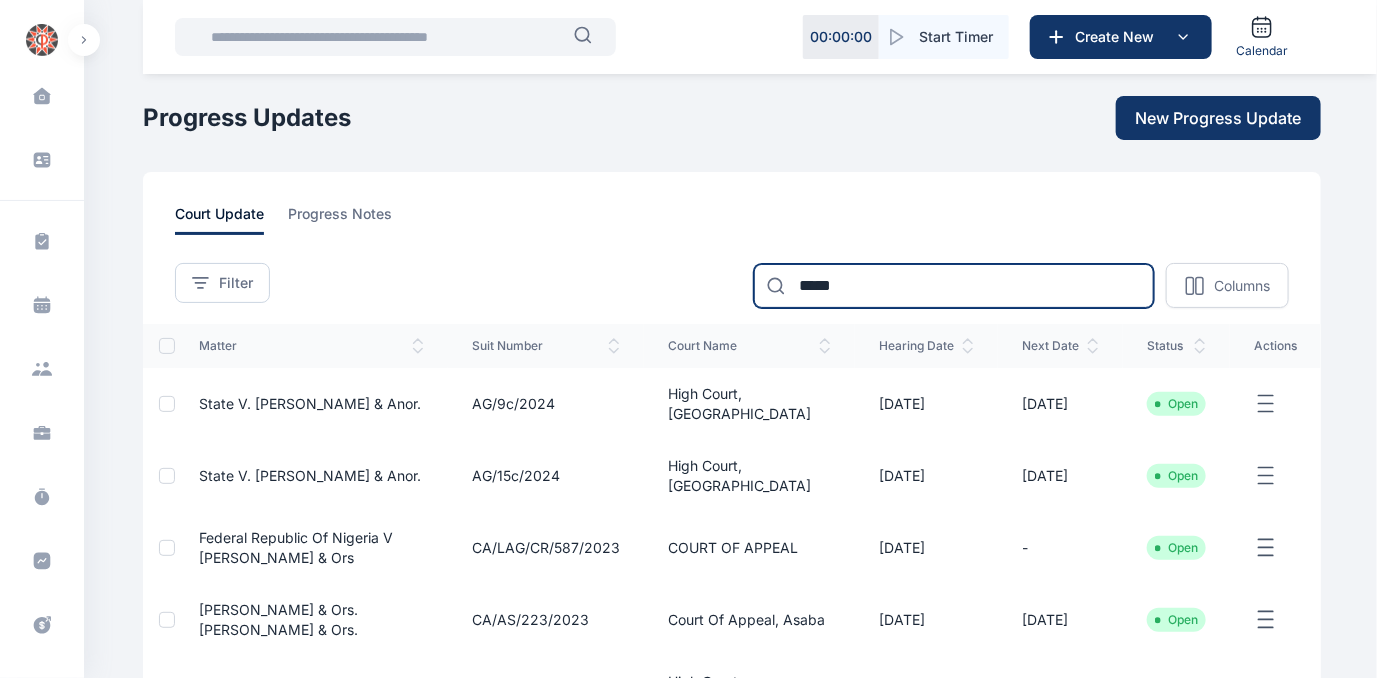 click on "*****" at bounding box center (954, 286) 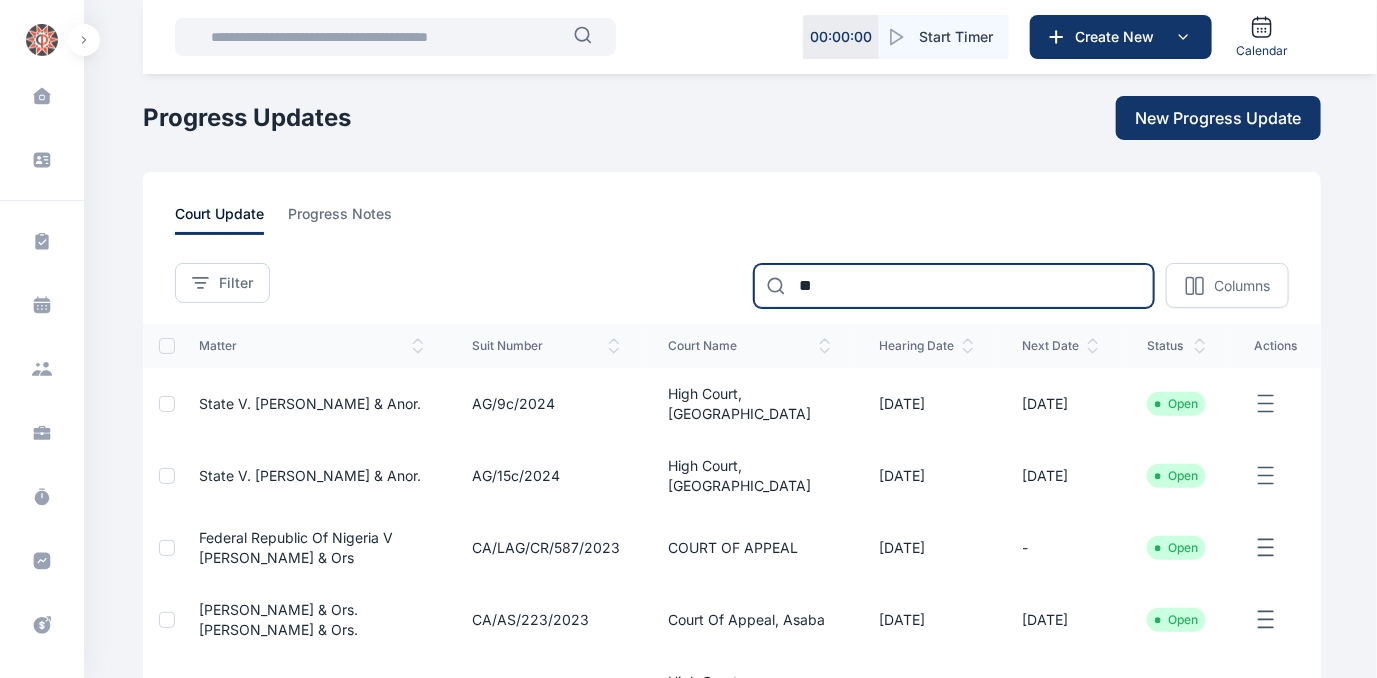 type on "*" 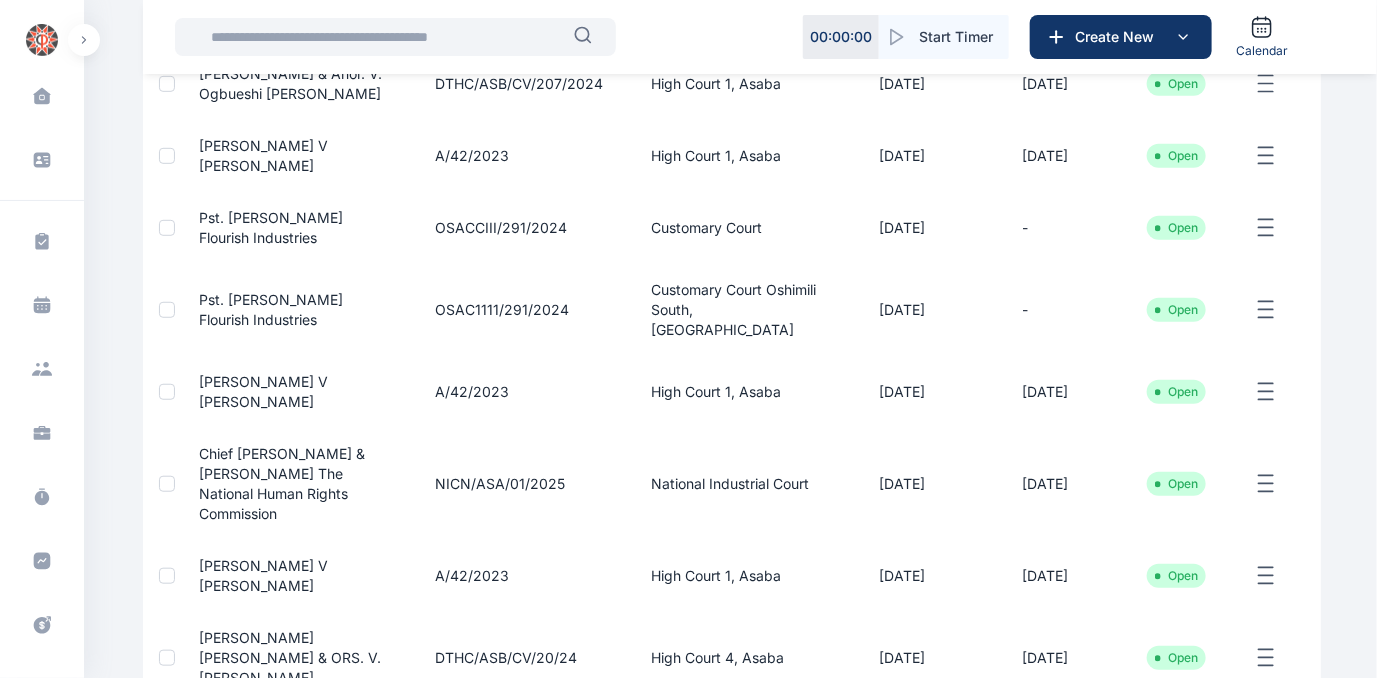 scroll, scrollTop: 398, scrollLeft: 0, axis: vertical 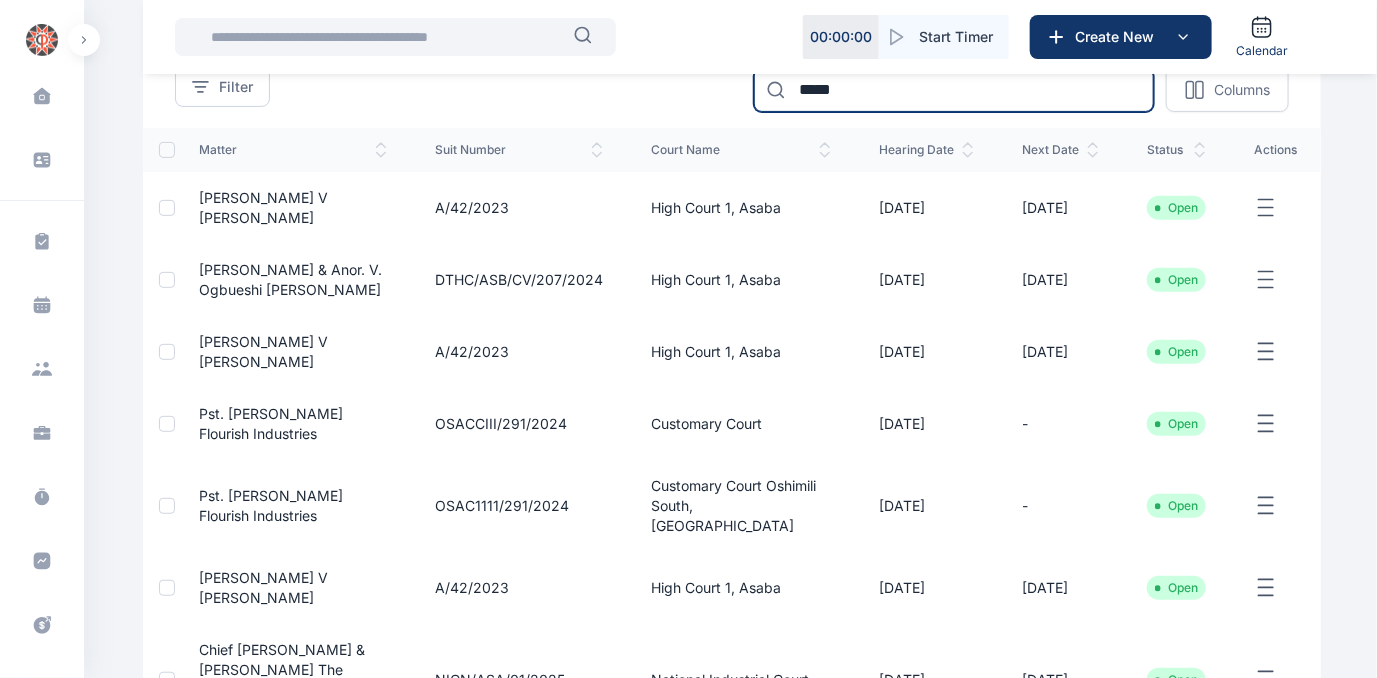 click on "*****" at bounding box center [954, 90] 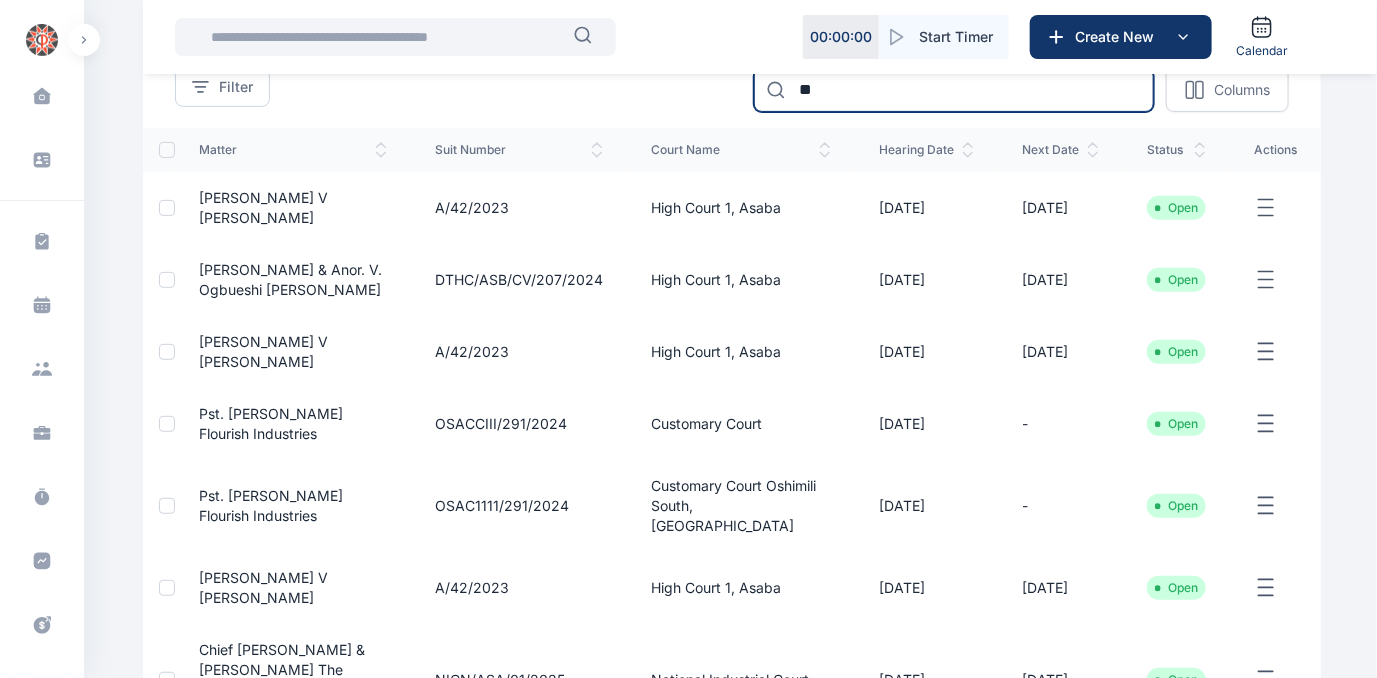 type on "*" 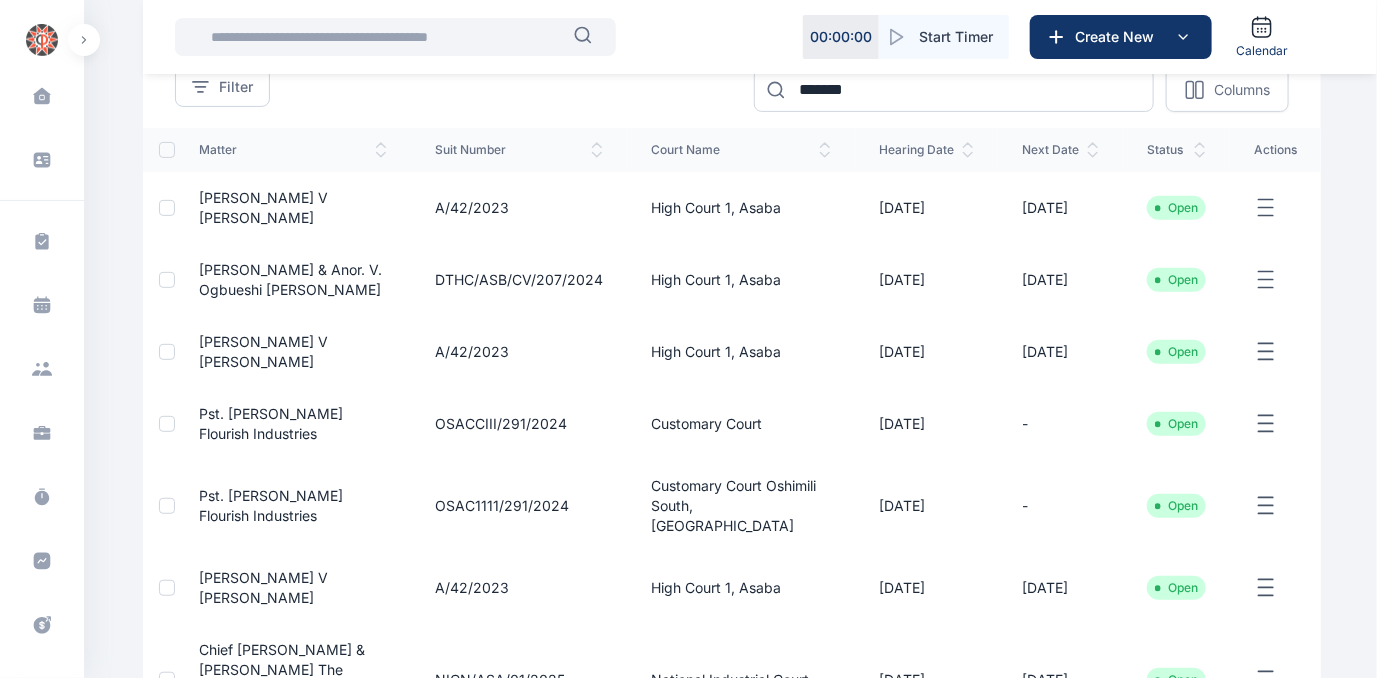 scroll, scrollTop: 0, scrollLeft: 0, axis: both 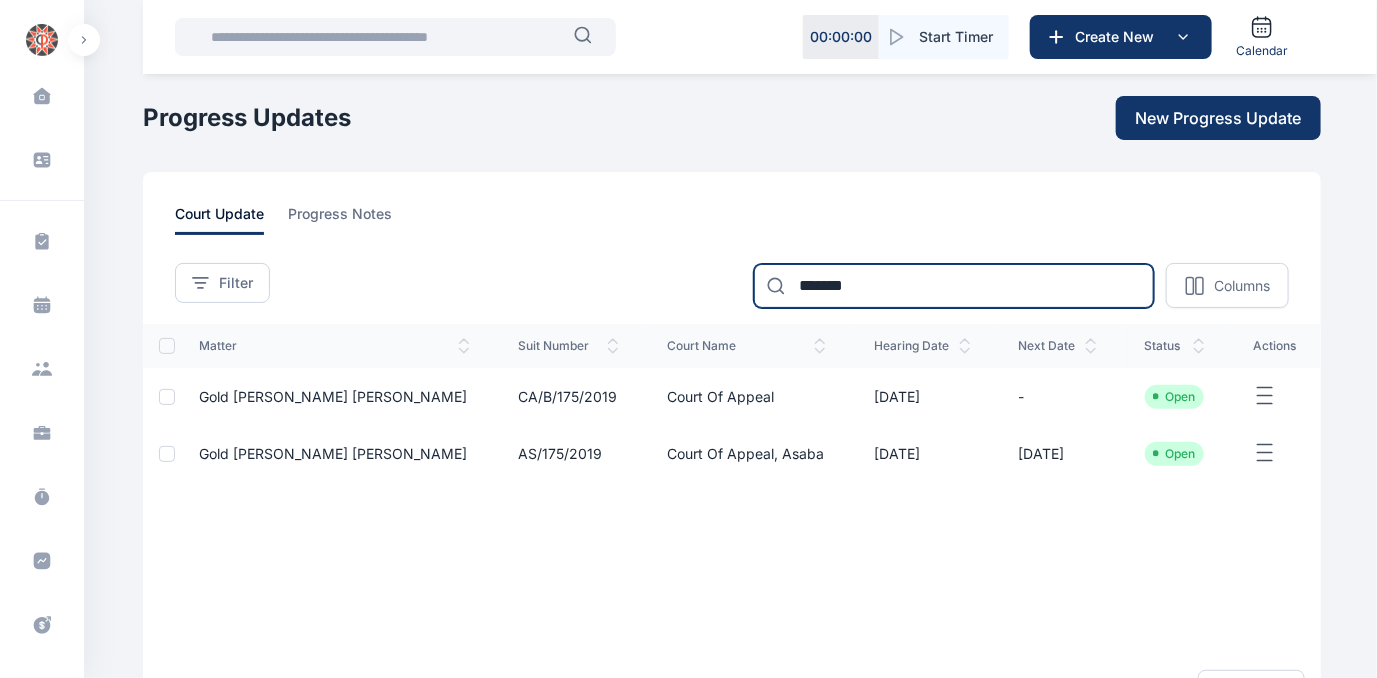 click on "*******" at bounding box center [954, 286] 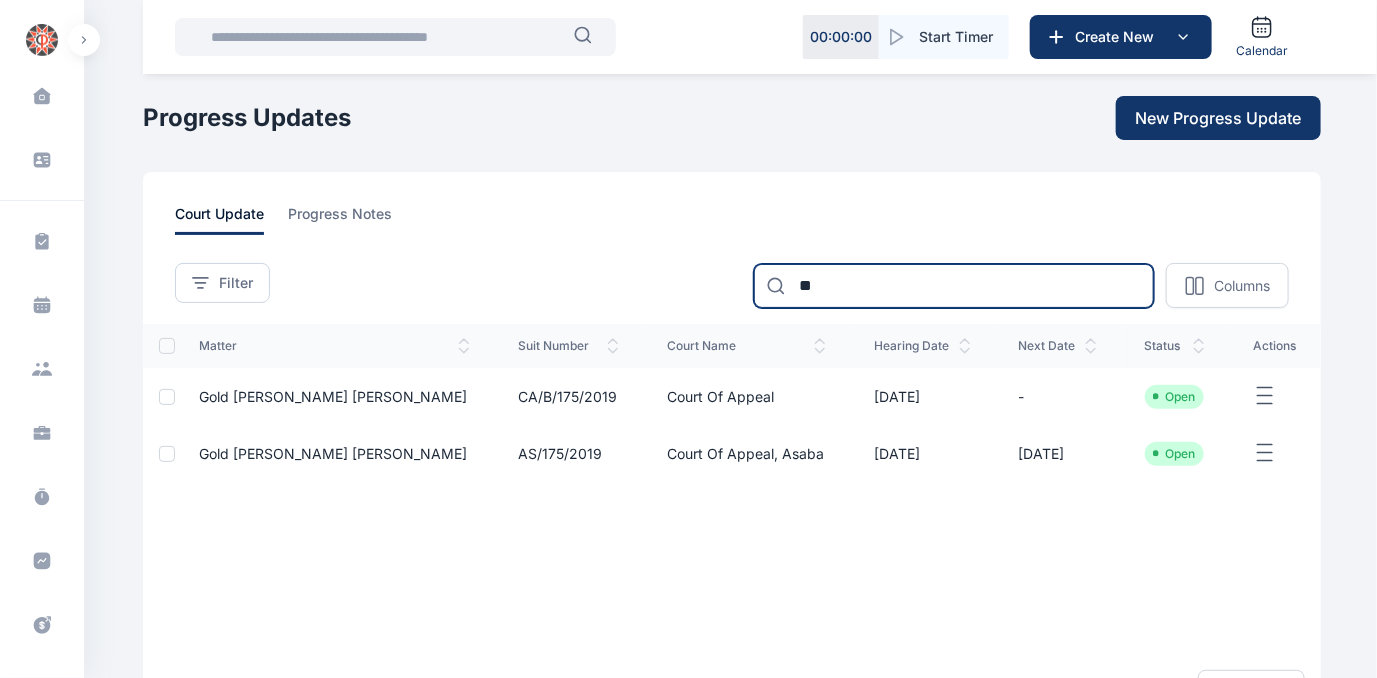 type on "*" 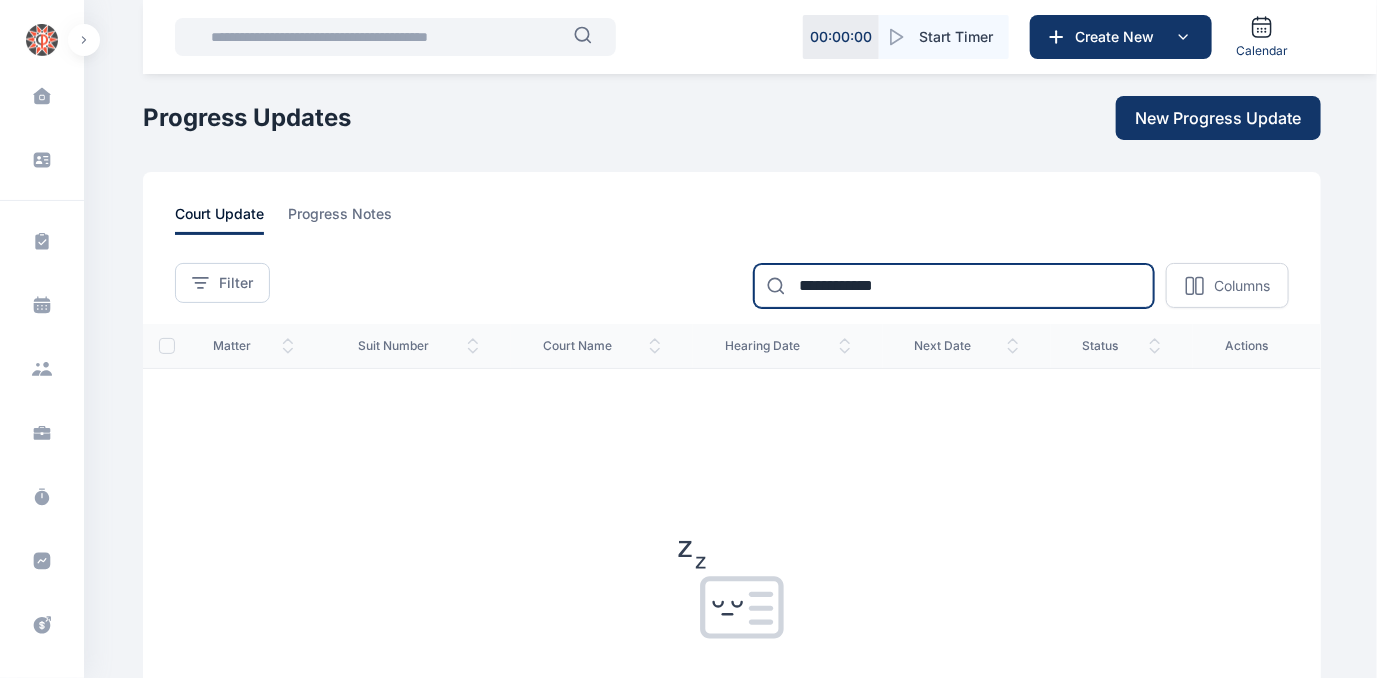 click on "**********" at bounding box center (954, 286) 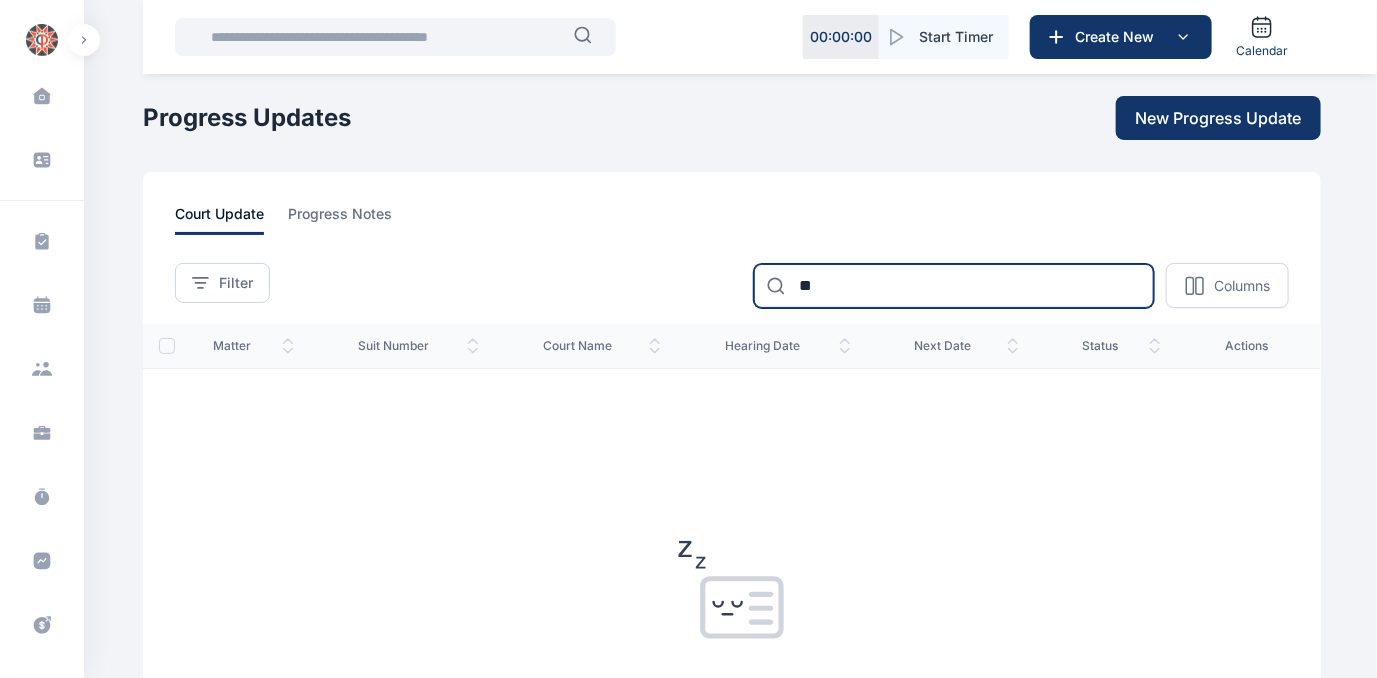 type on "*" 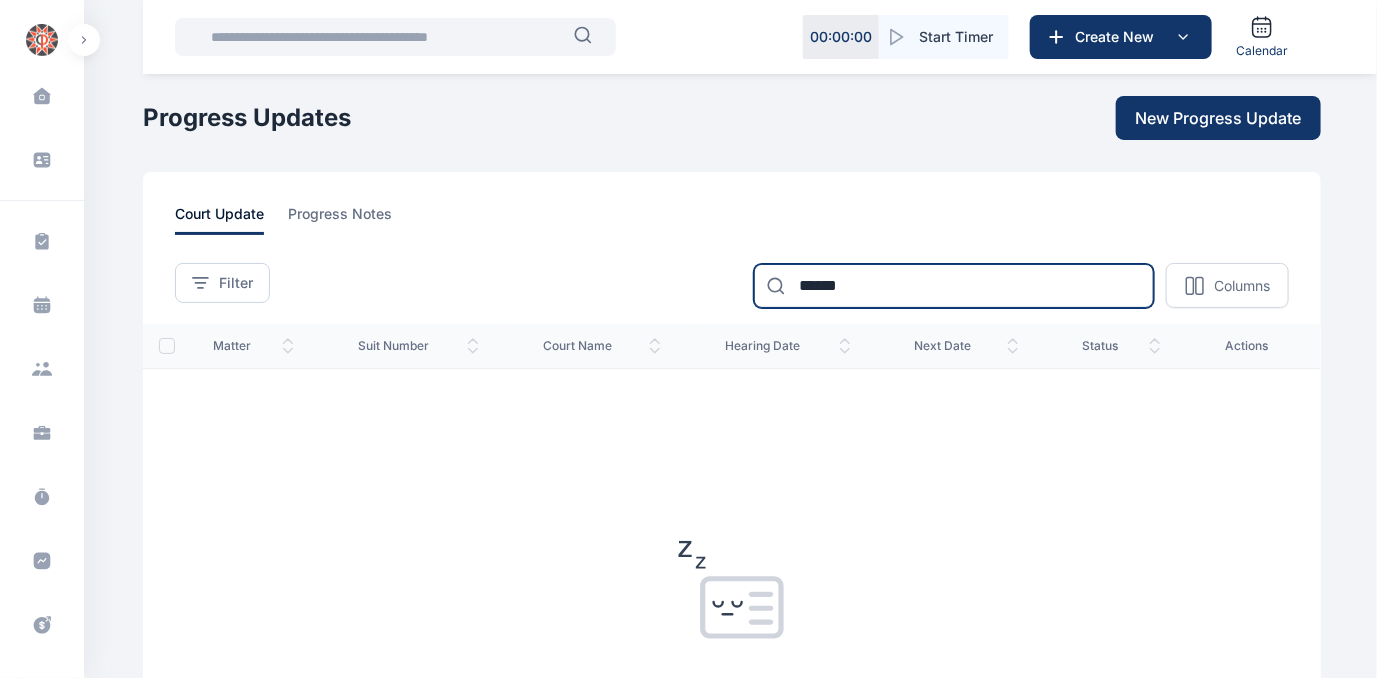 click on "******" at bounding box center [954, 286] 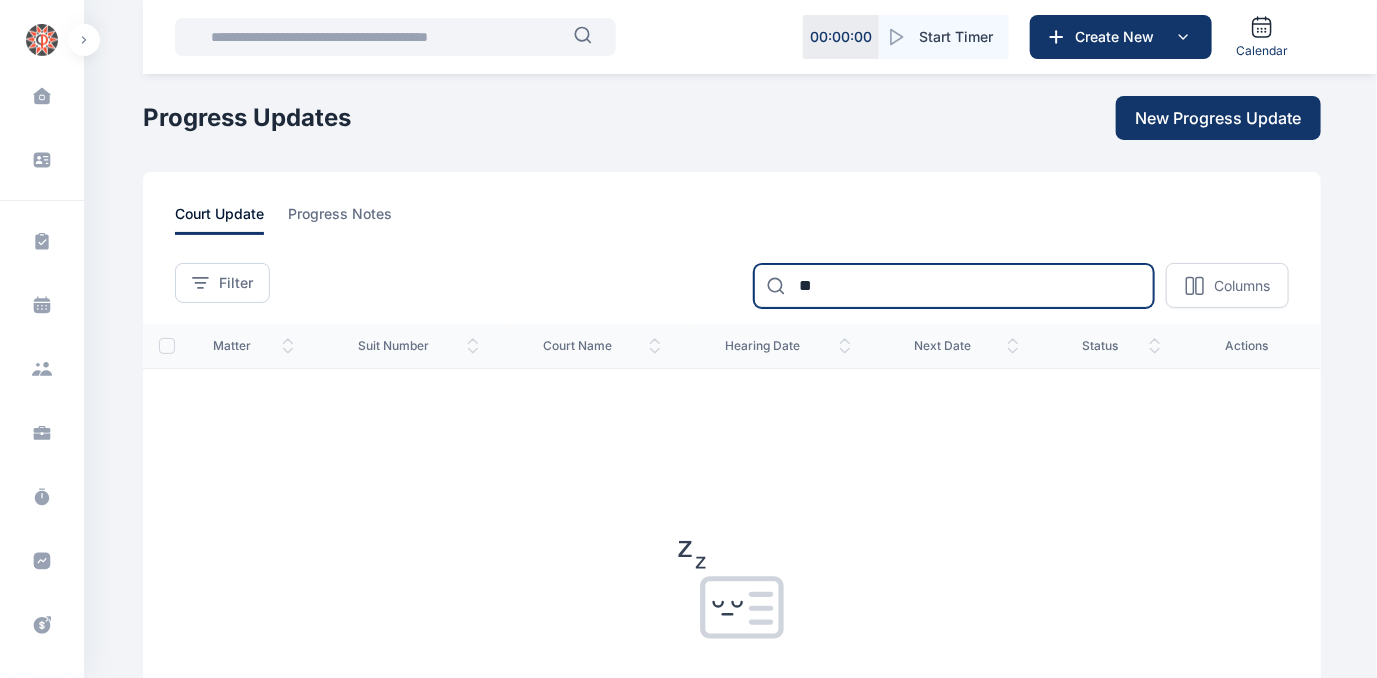 type on "*" 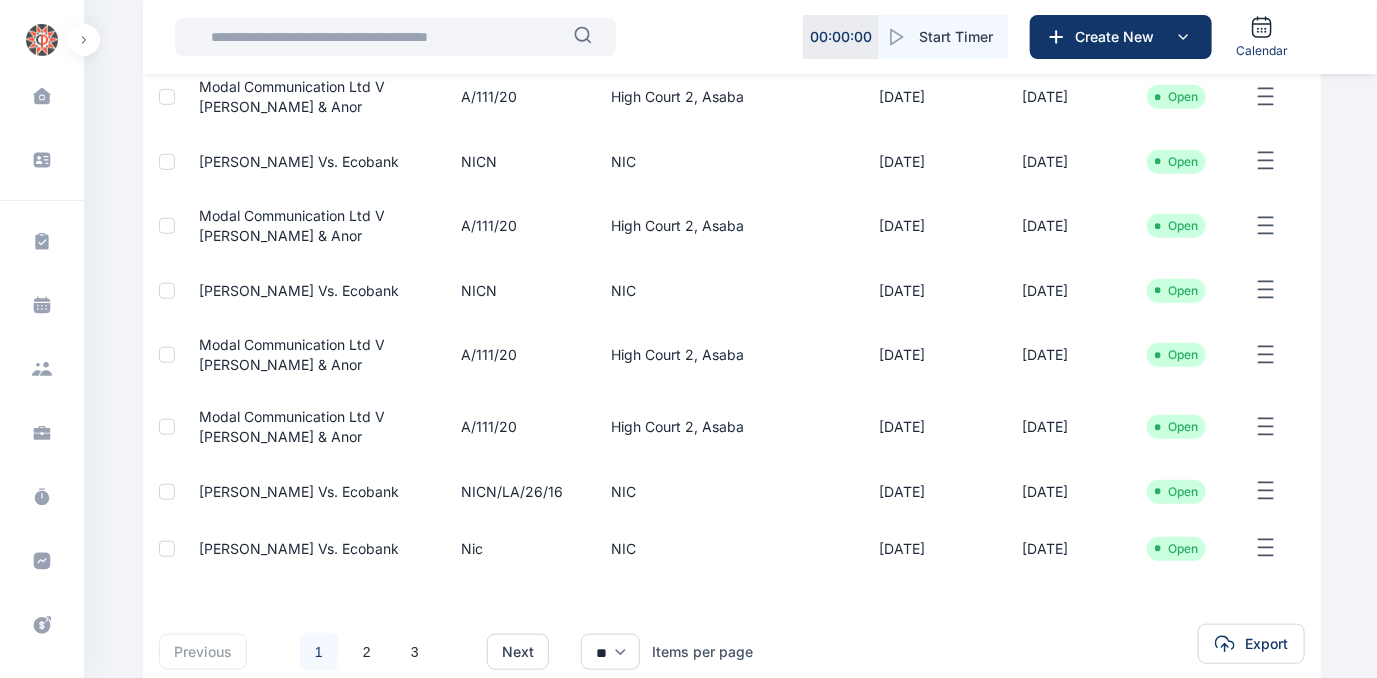 scroll, scrollTop: 455, scrollLeft: 0, axis: vertical 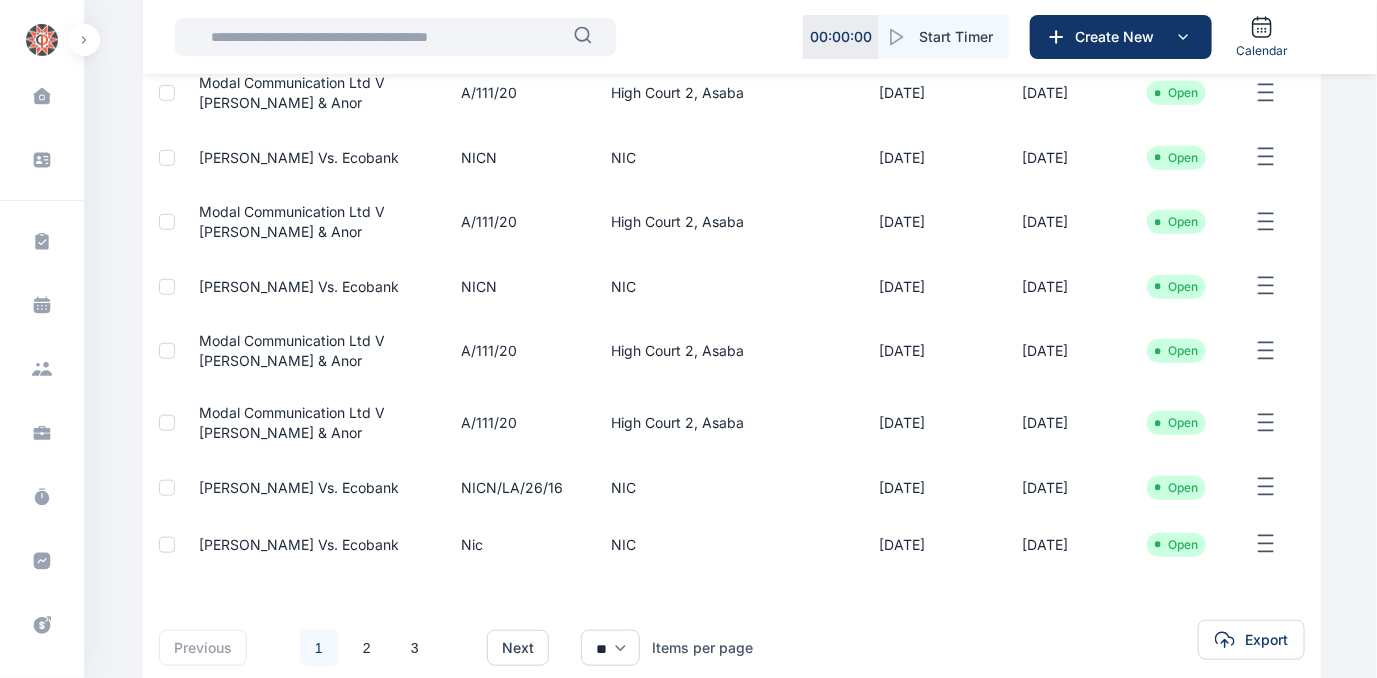 drag, startPoint x: 1376, startPoint y: 369, endPoint x: 1377, endPoint y: 61, distance: 308.00162 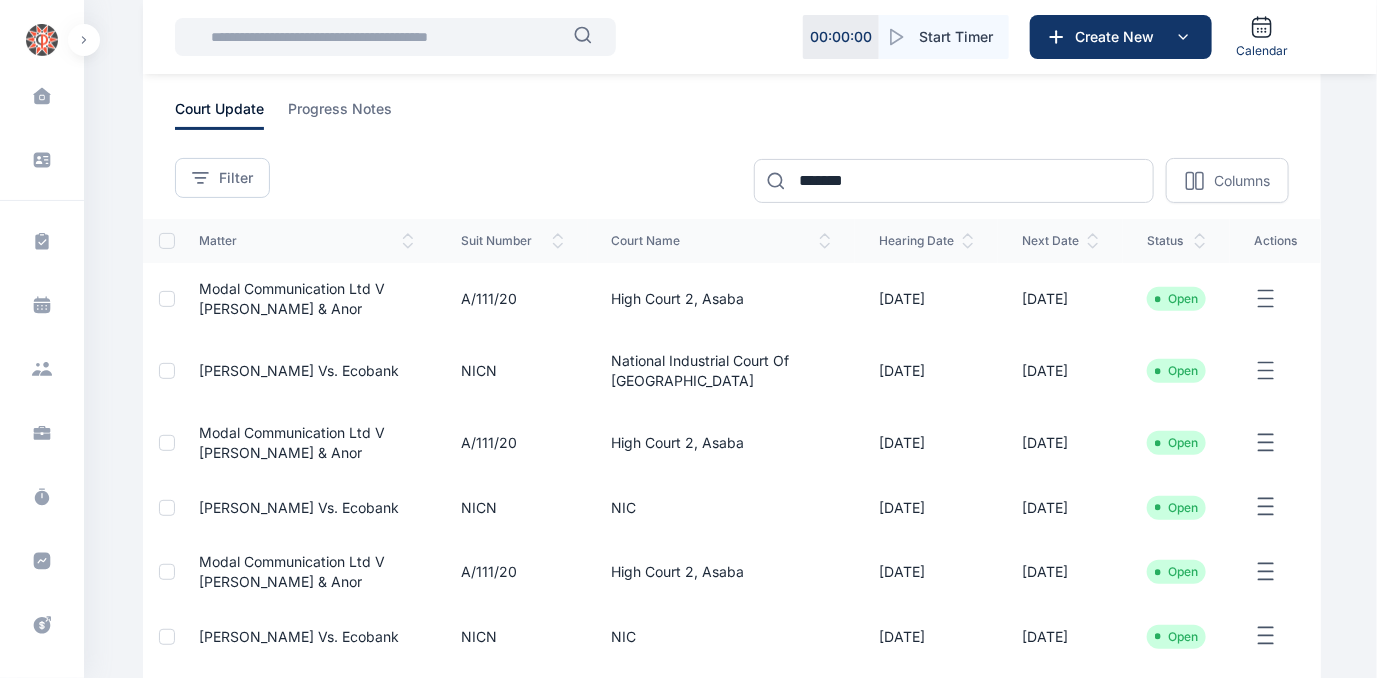 scroll, scrollTop: 0, scrollLeft: 0, axis: both 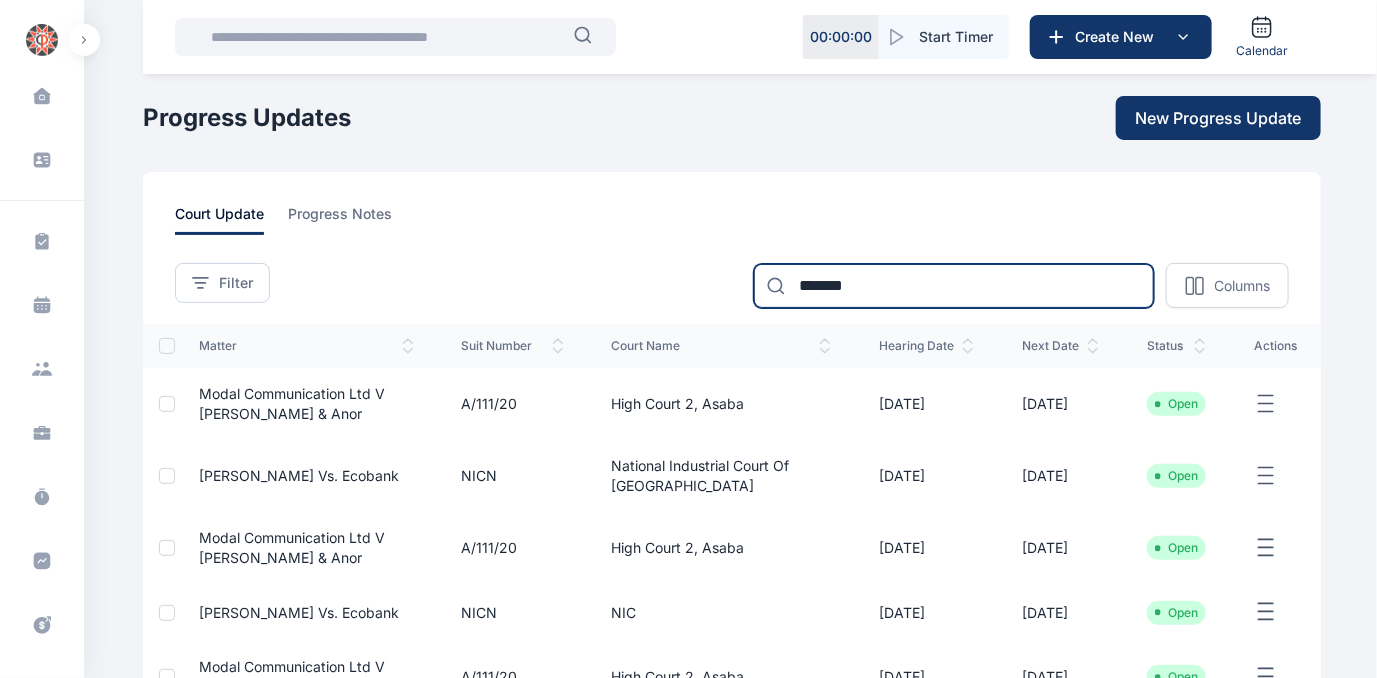 click on "*******" at bounding box center [954, 286] 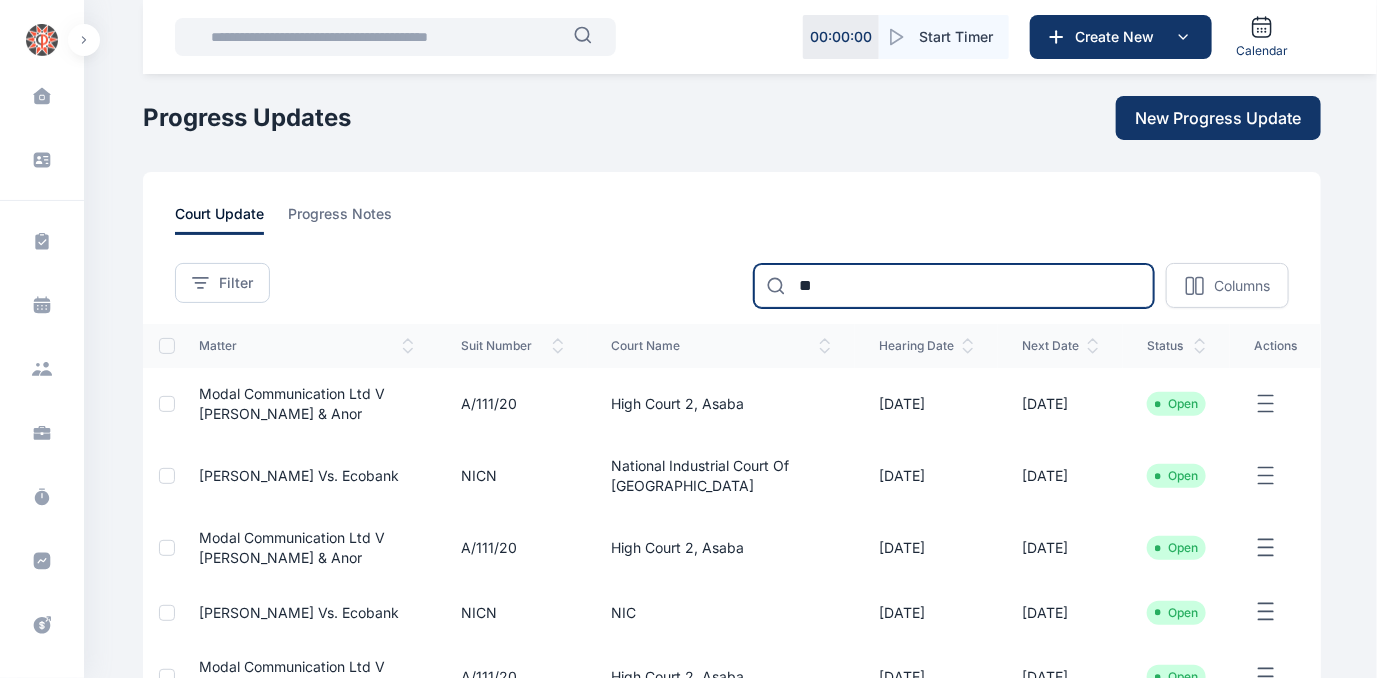 type on "*" 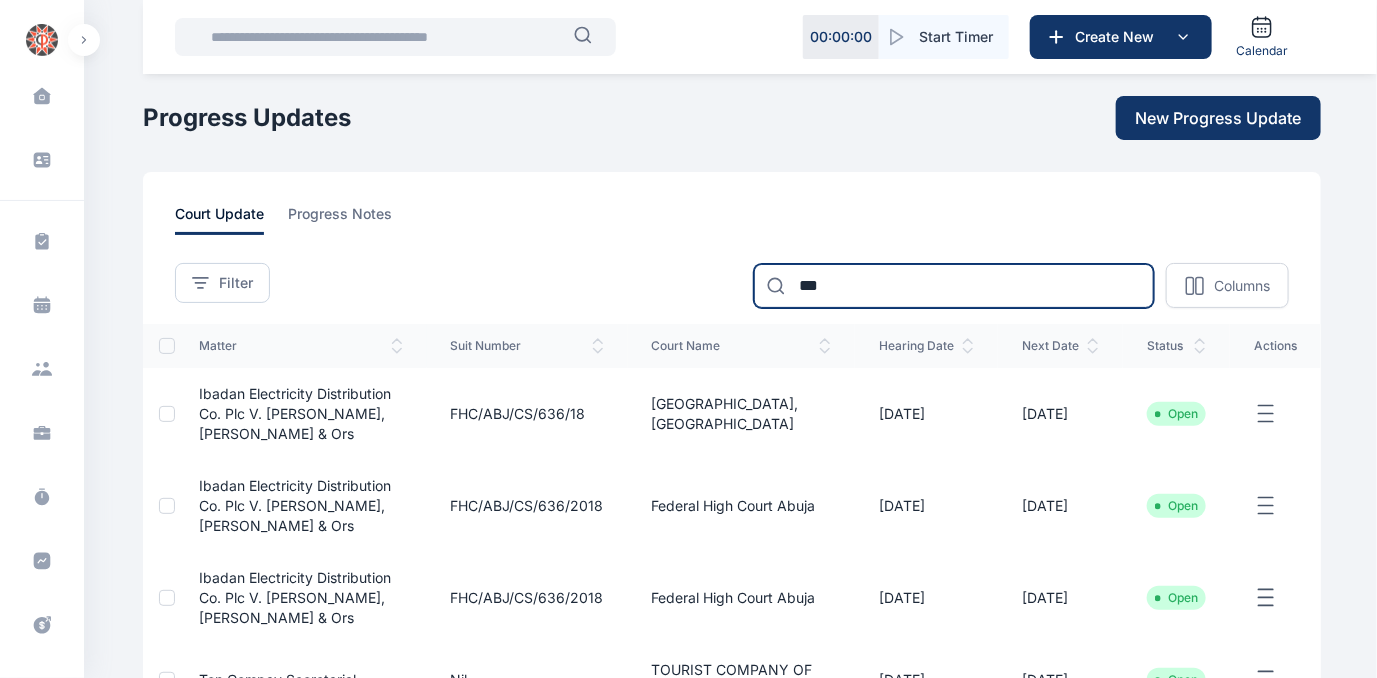 click on "***" at bounding box center (954, 286) 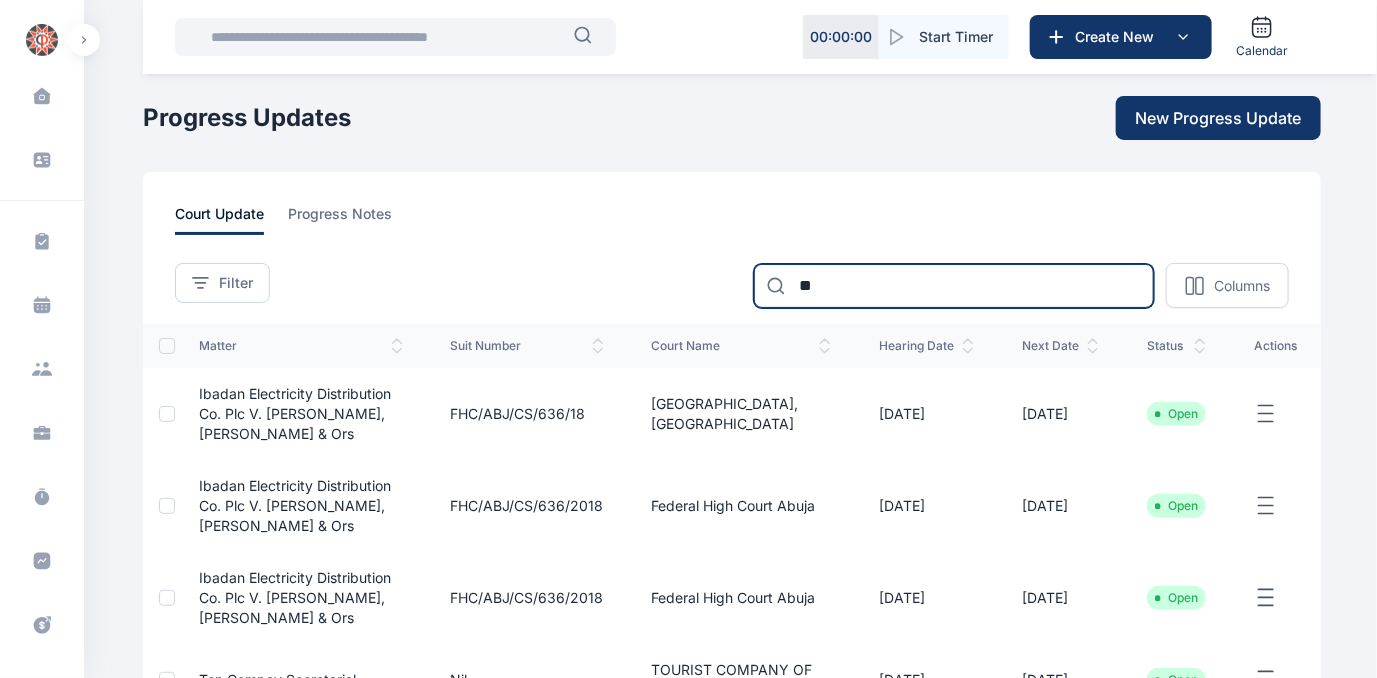 type on "*" 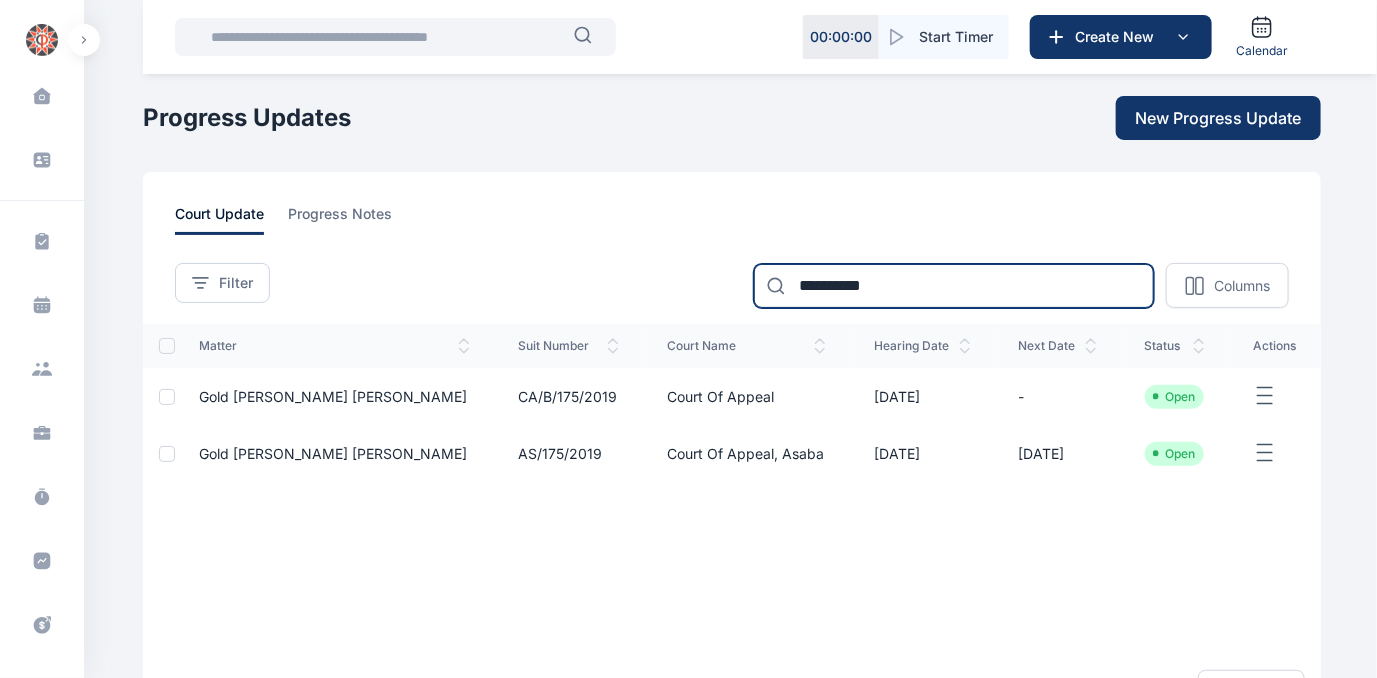click on "**********" at bounding box center [954, 286] 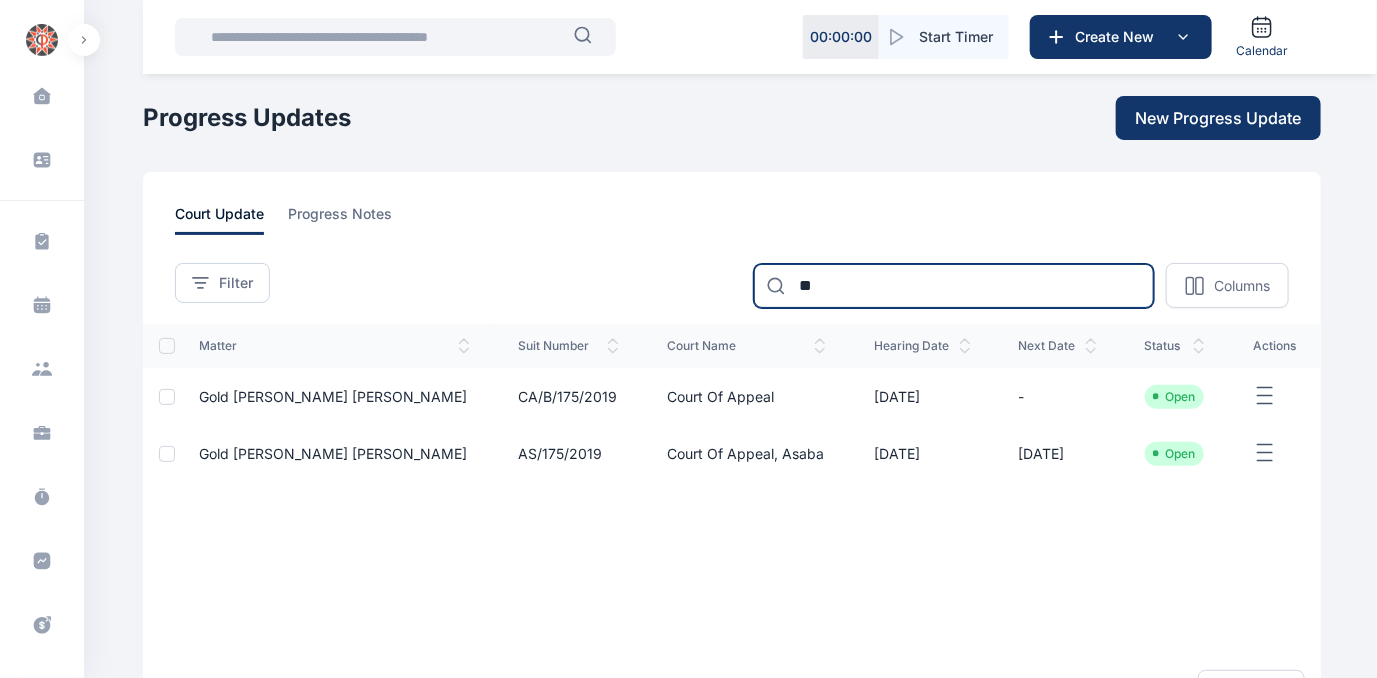 type on "*" 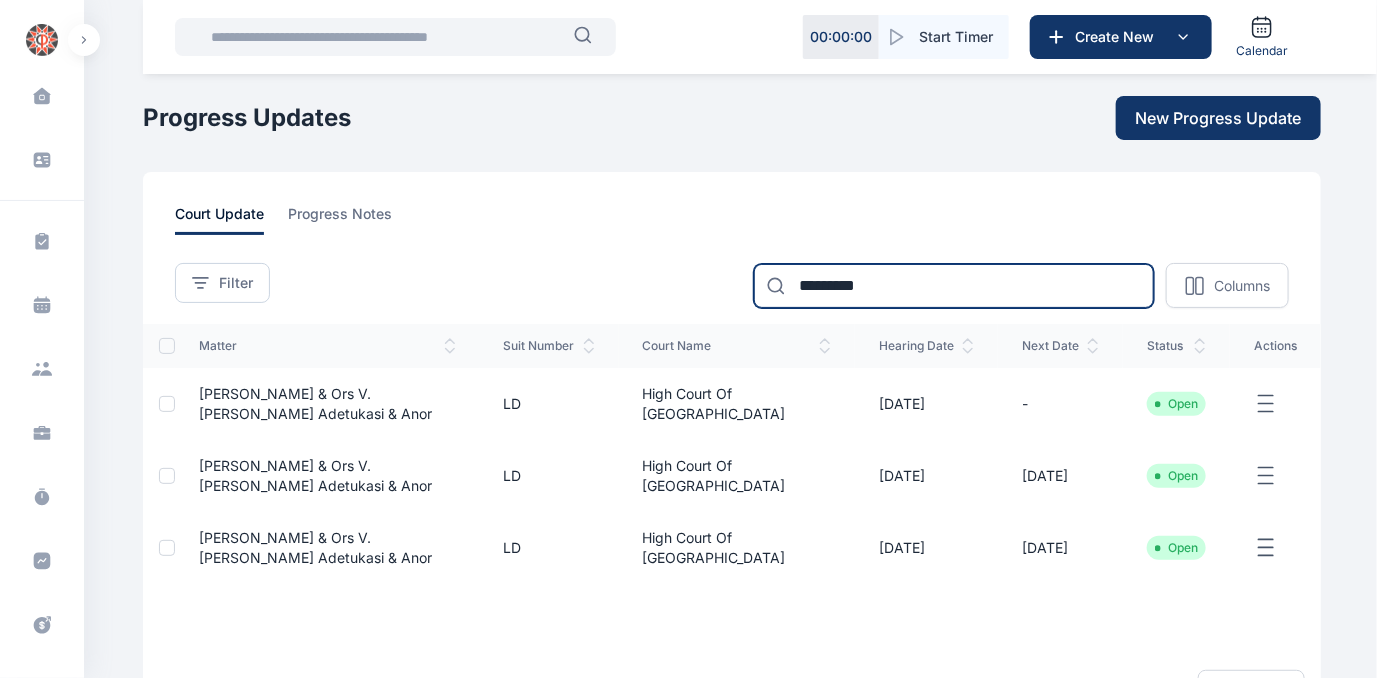 click on "*********" at bounding box center (954, 286) 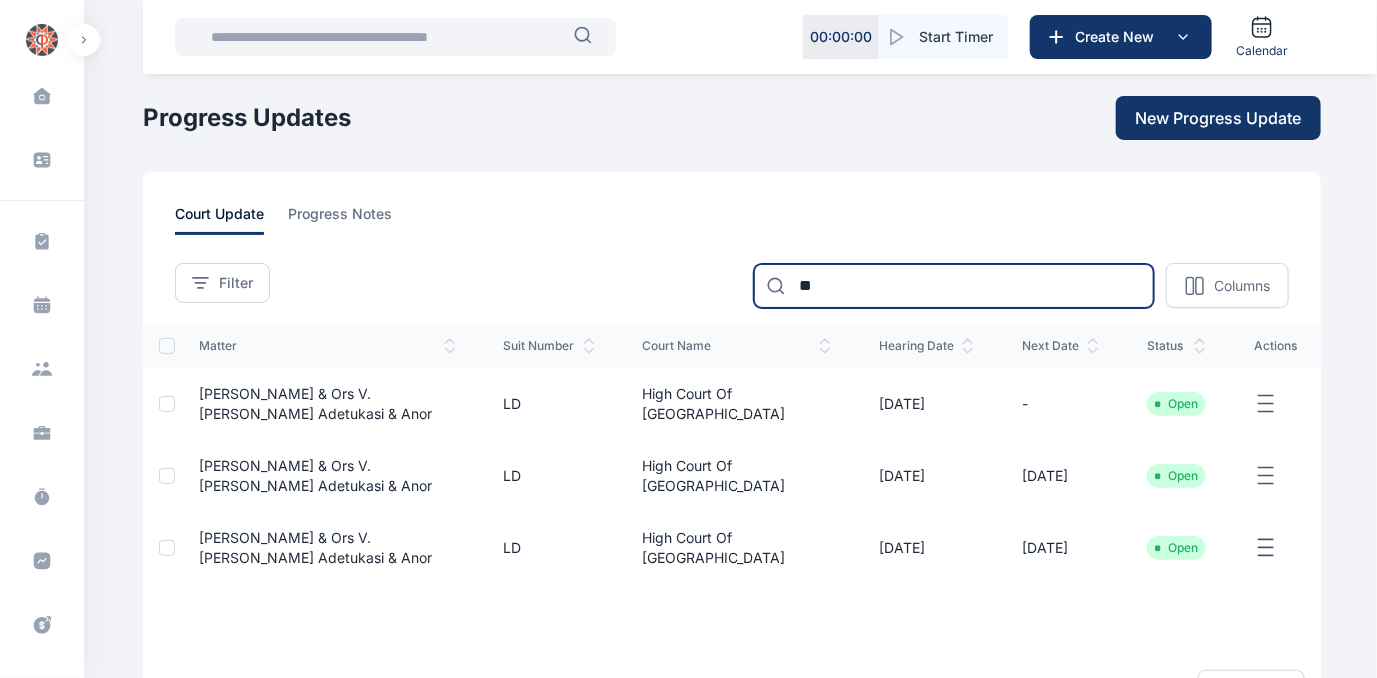 type on "*" 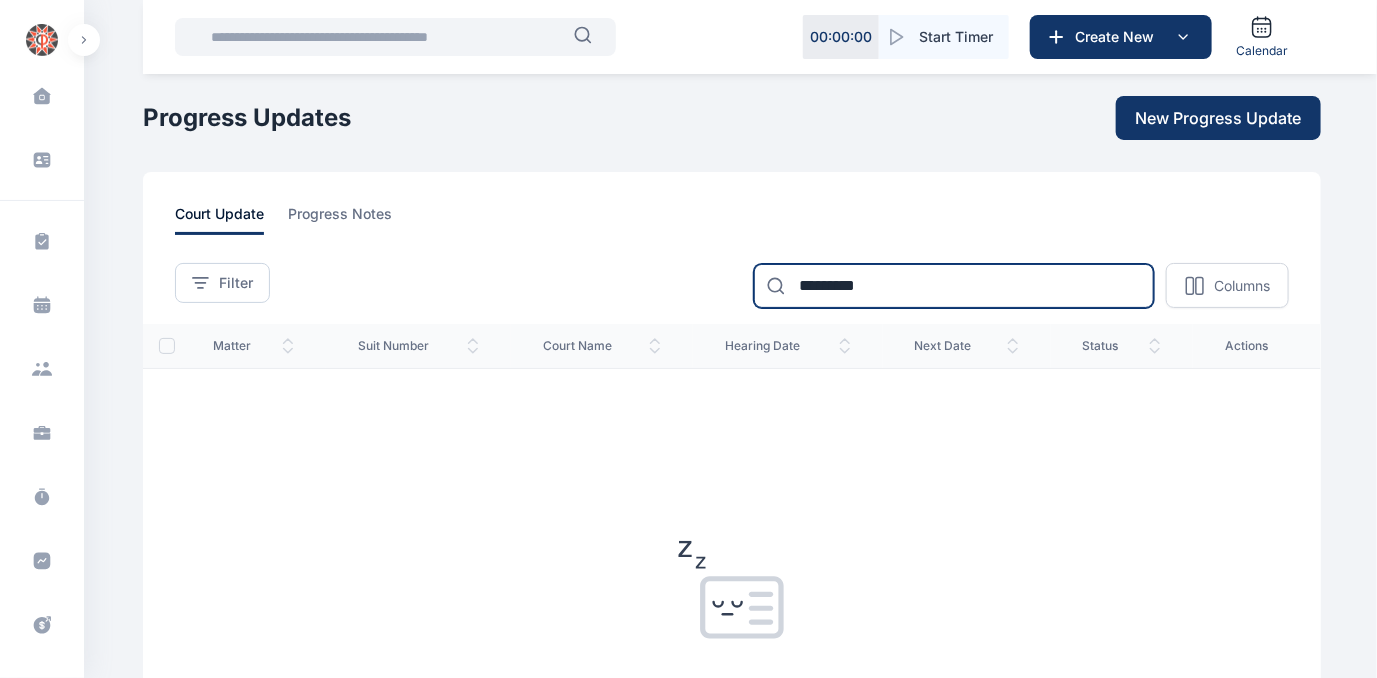 click on "*********" at bounding box center [954, 286] 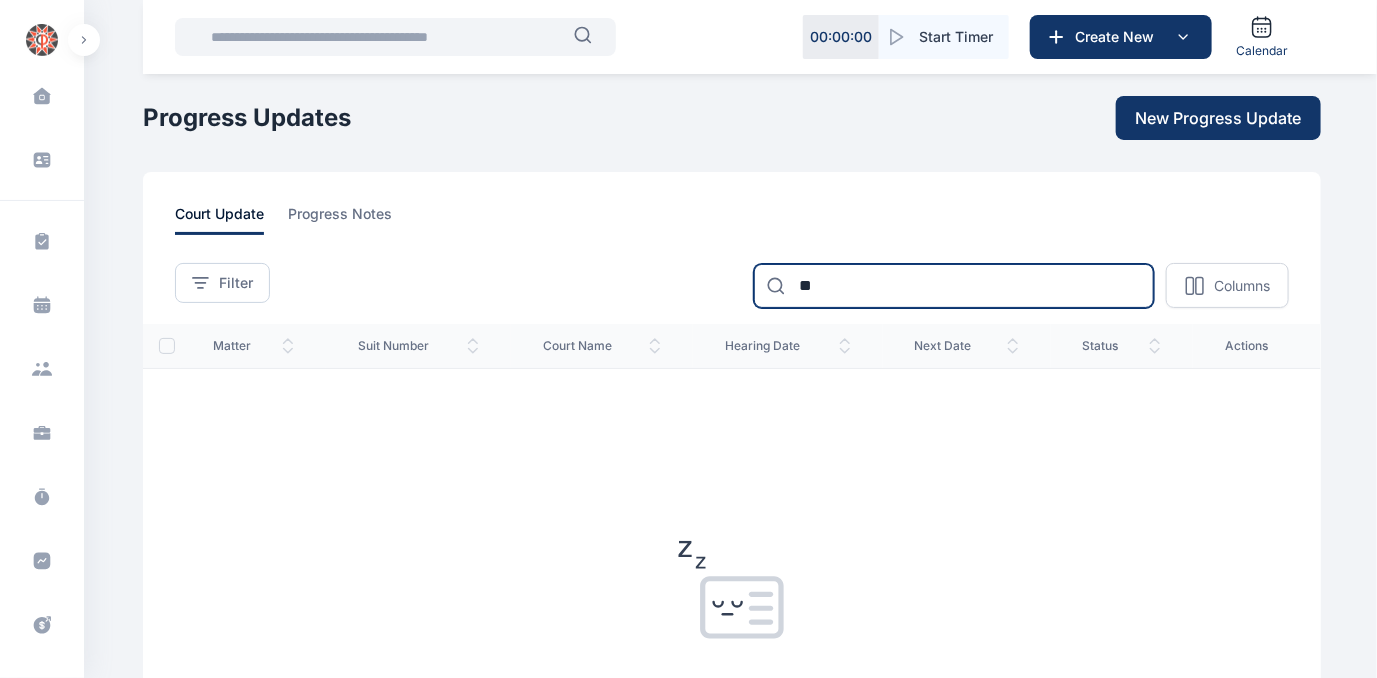type on "*" 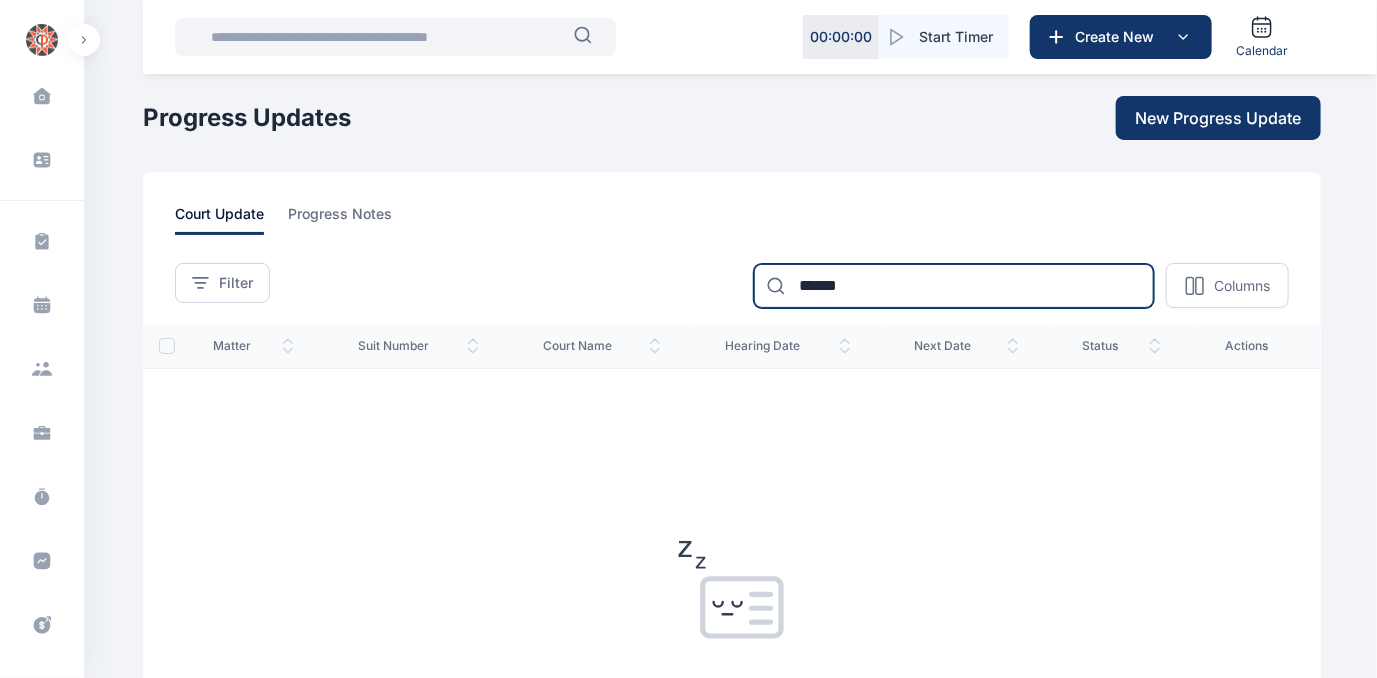 click on "******" at bounding box center [954, 286] 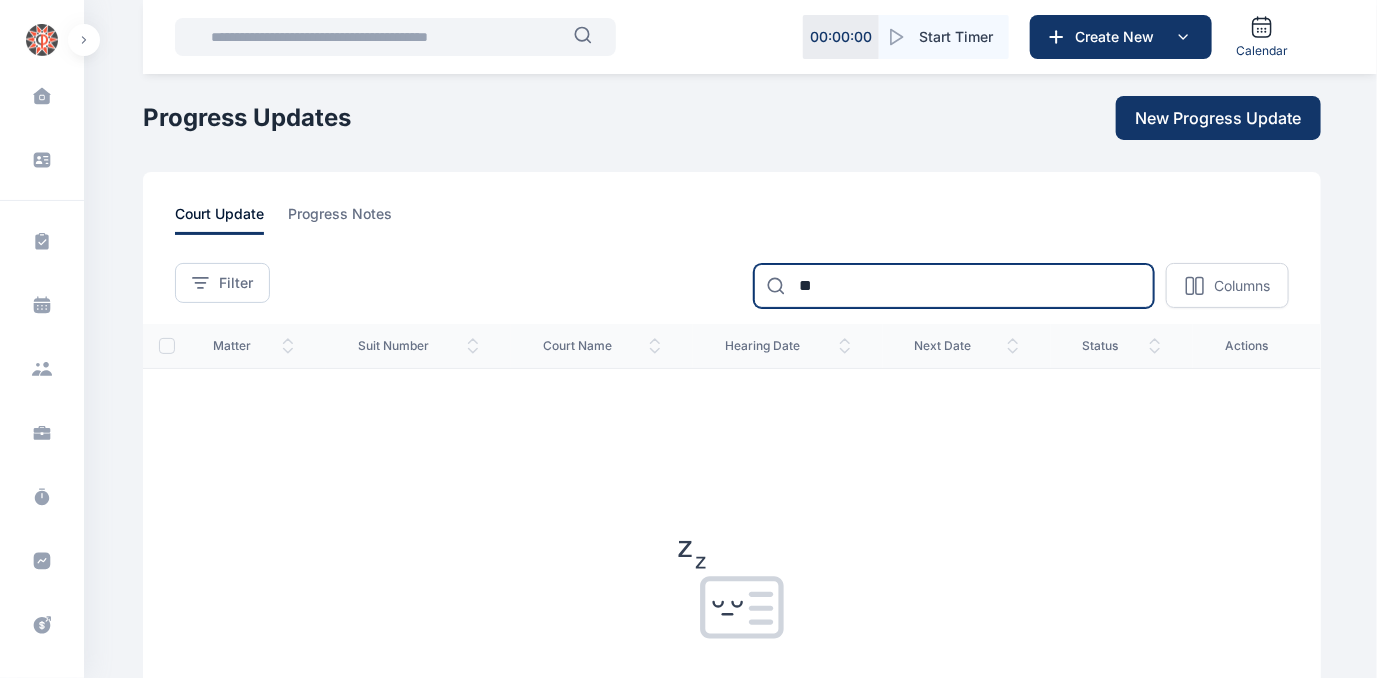 type on "*" 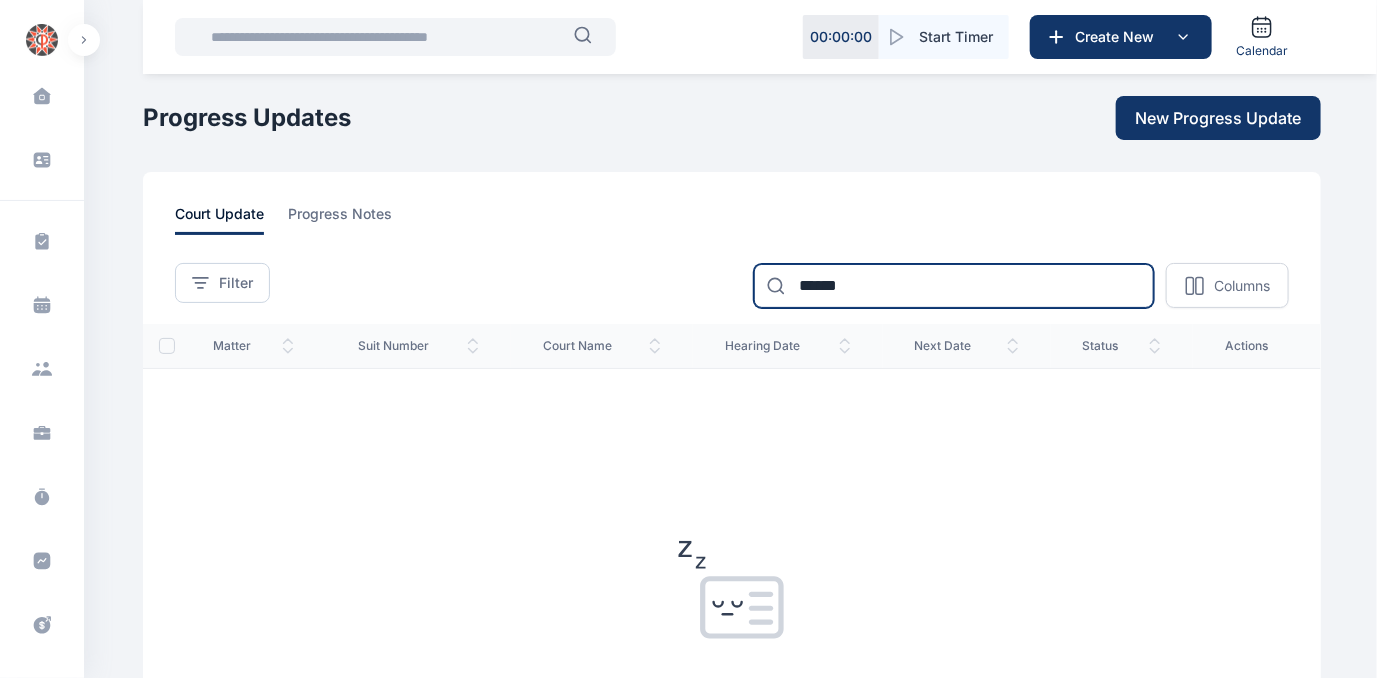 type on "*******" 